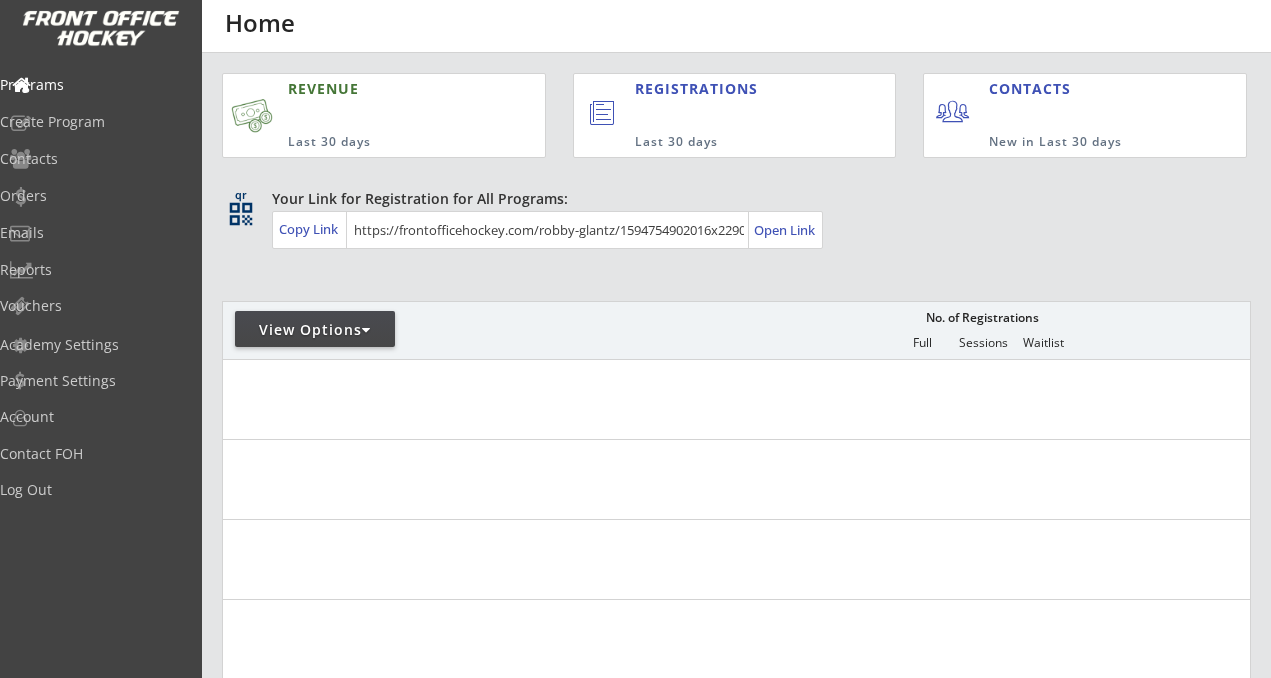scroll, scrollTop: 0, scrollLeft: 0, axis: both 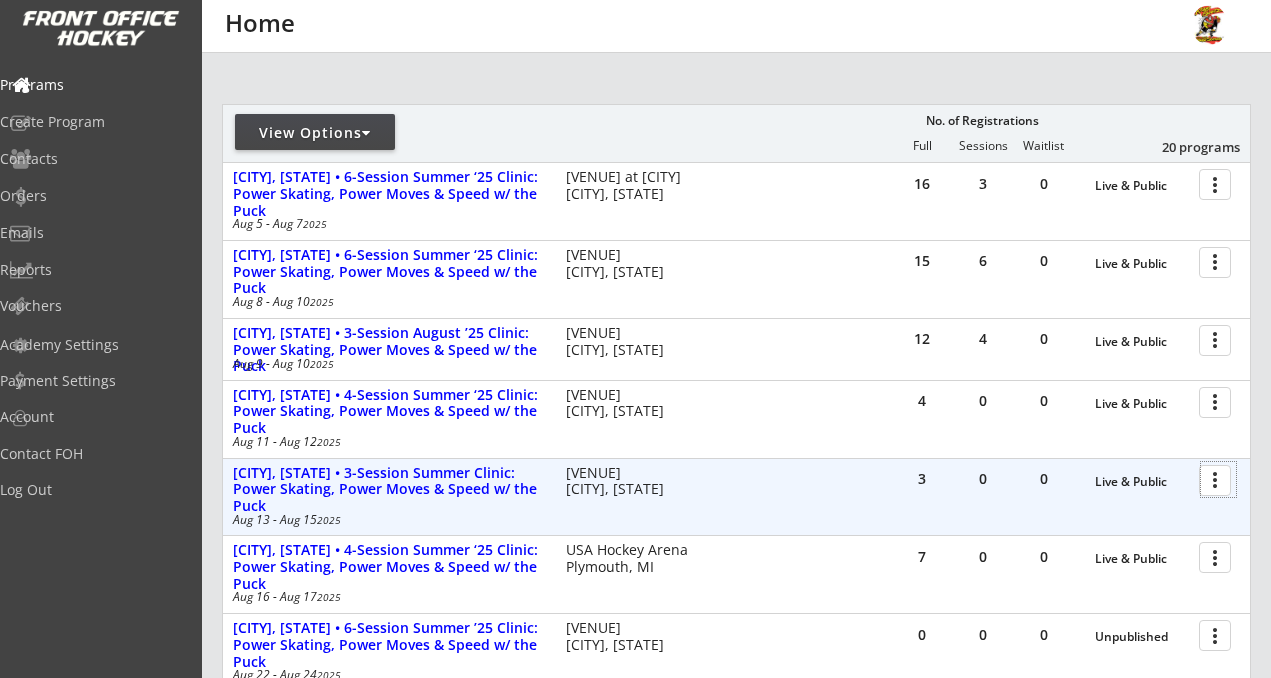 click at bounding box center [1218, 479] 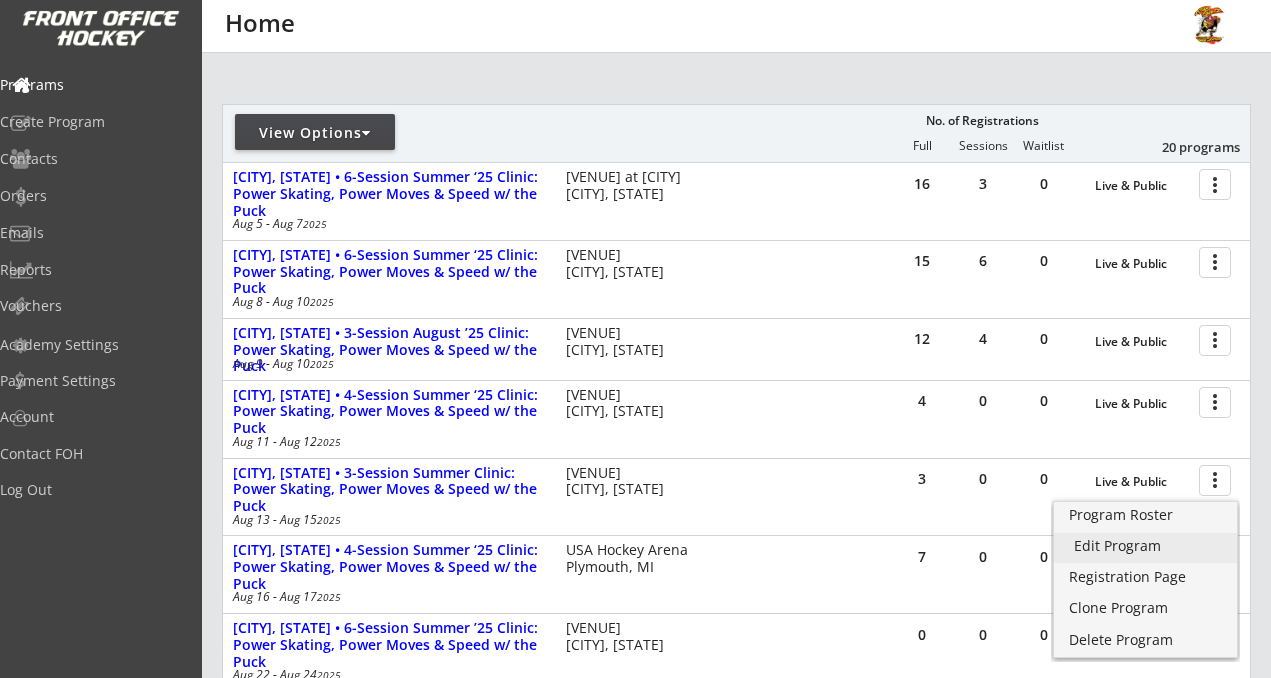 click on "Edit Program" at bounding box center [1145, 546] 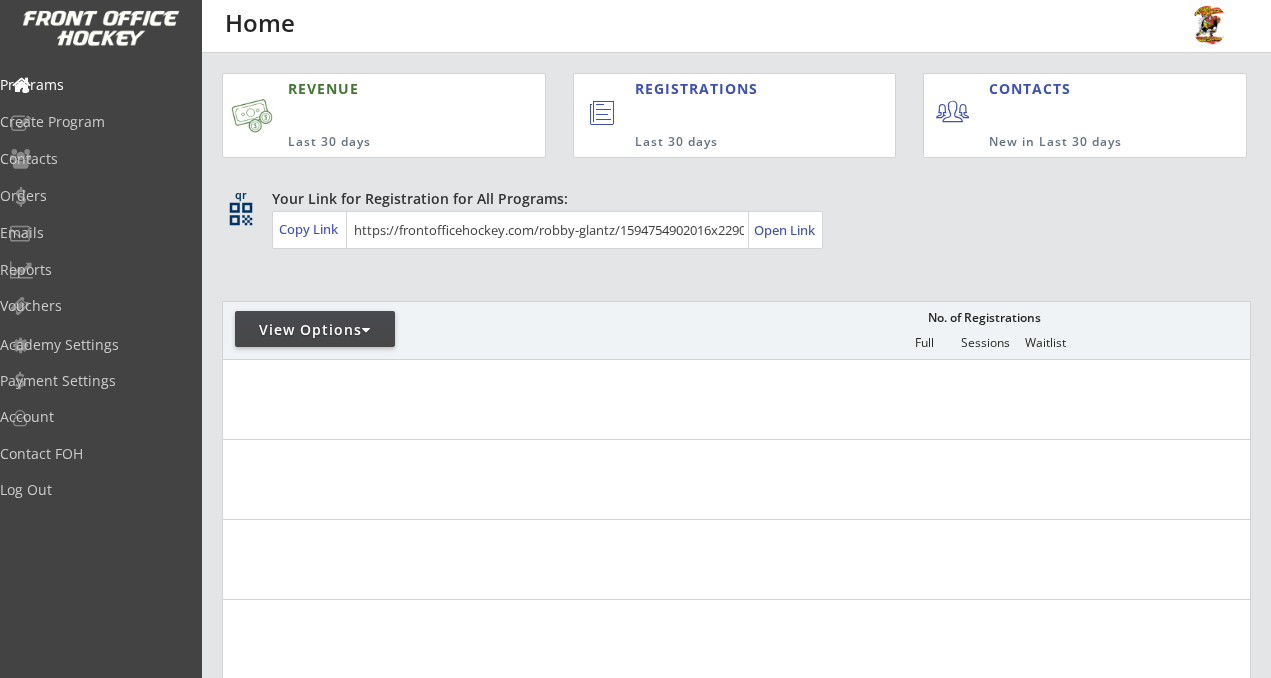 scroll, scrollTop: 0, scrollLeft: 0, axis: both 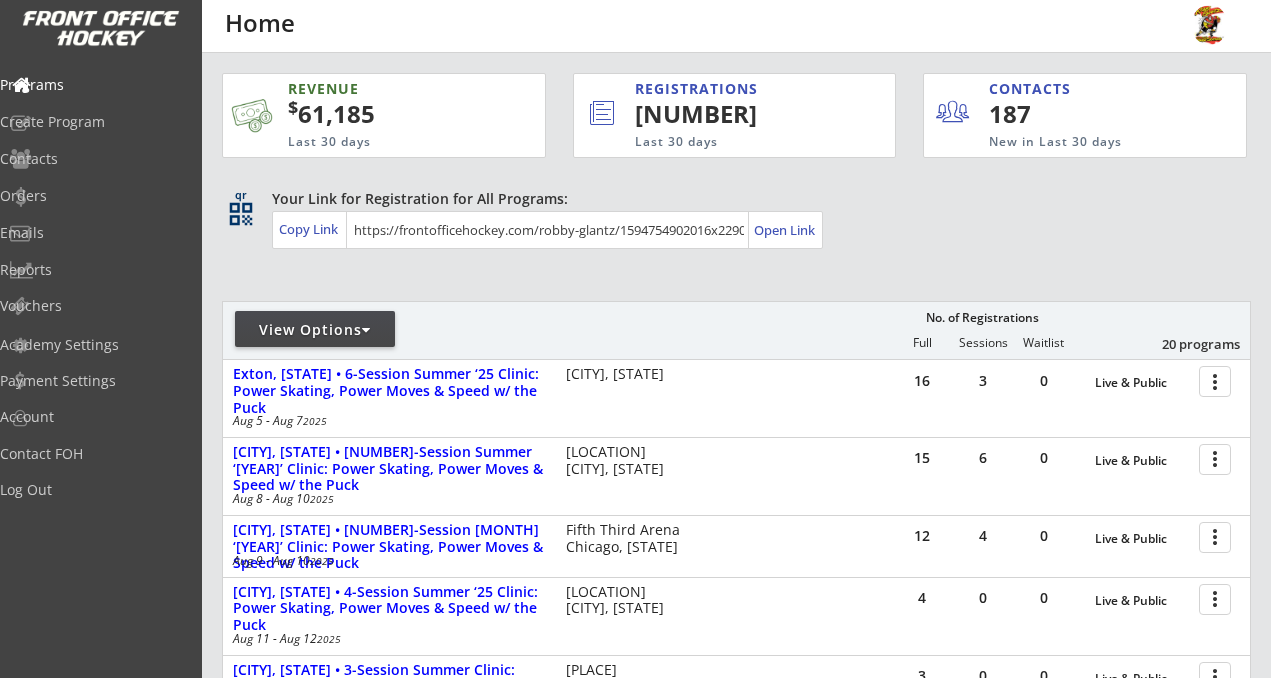 click at bounding box center [366, 330] 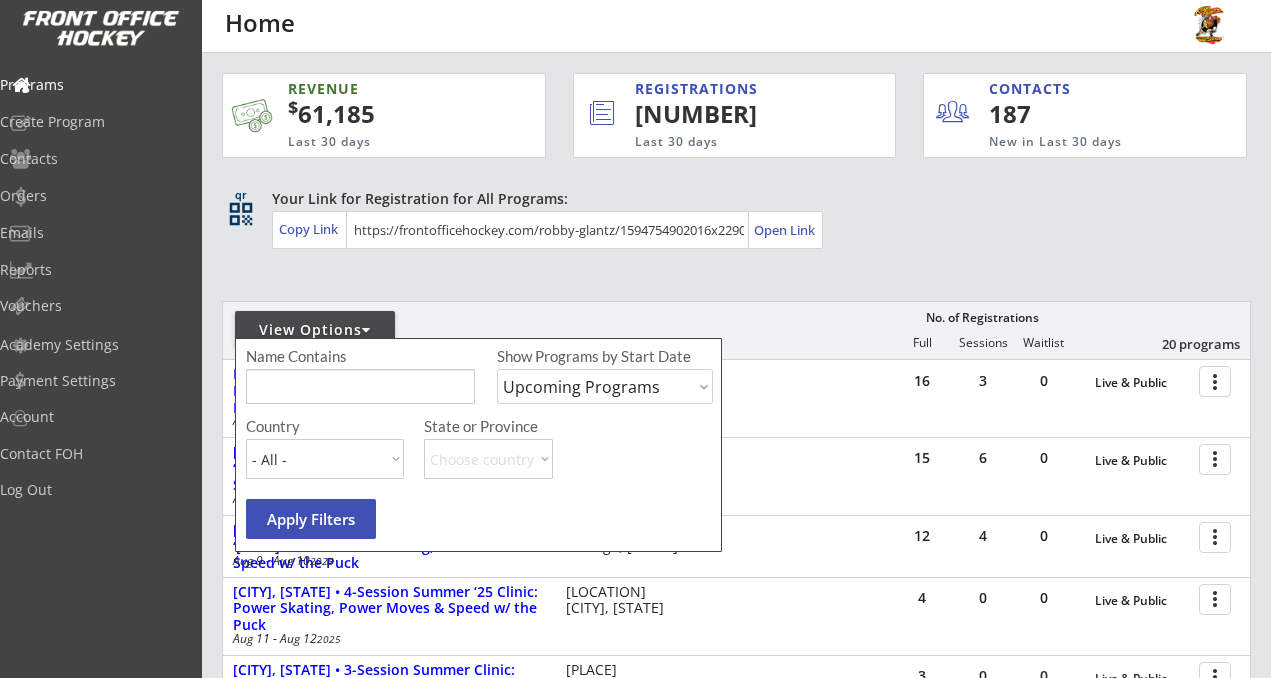 select on ""Past Programs"" 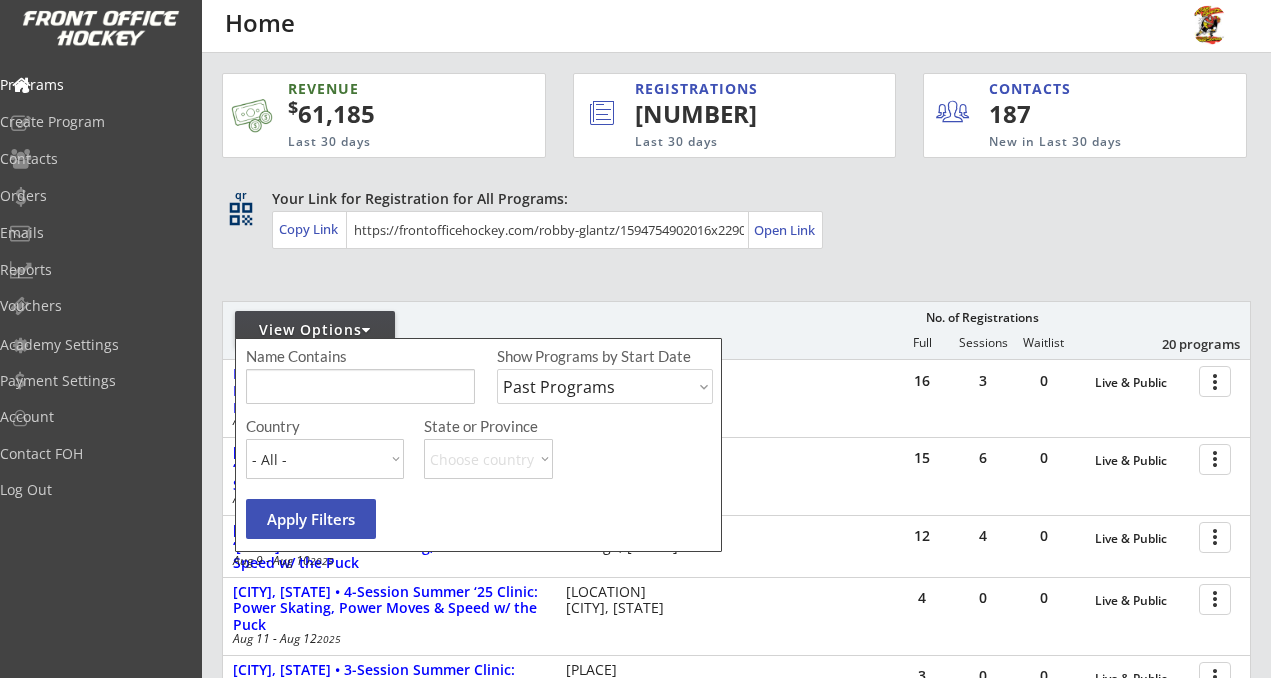 select on ""USA"" 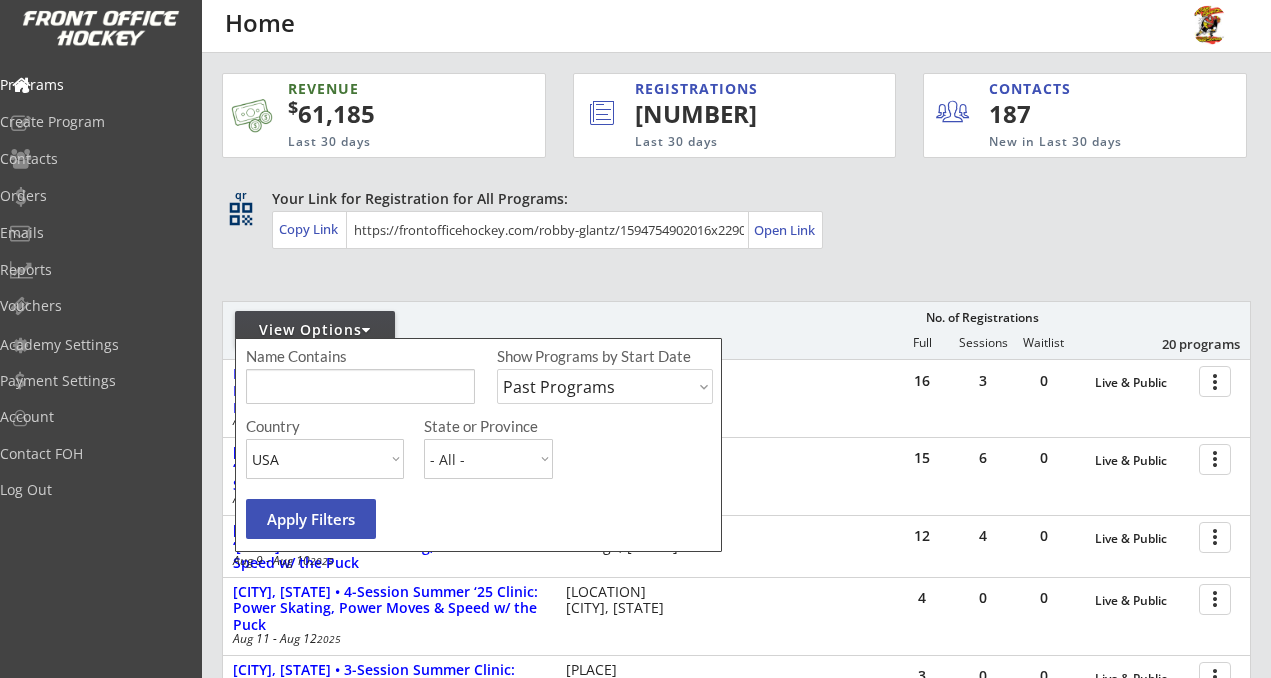 select on ""WA"" 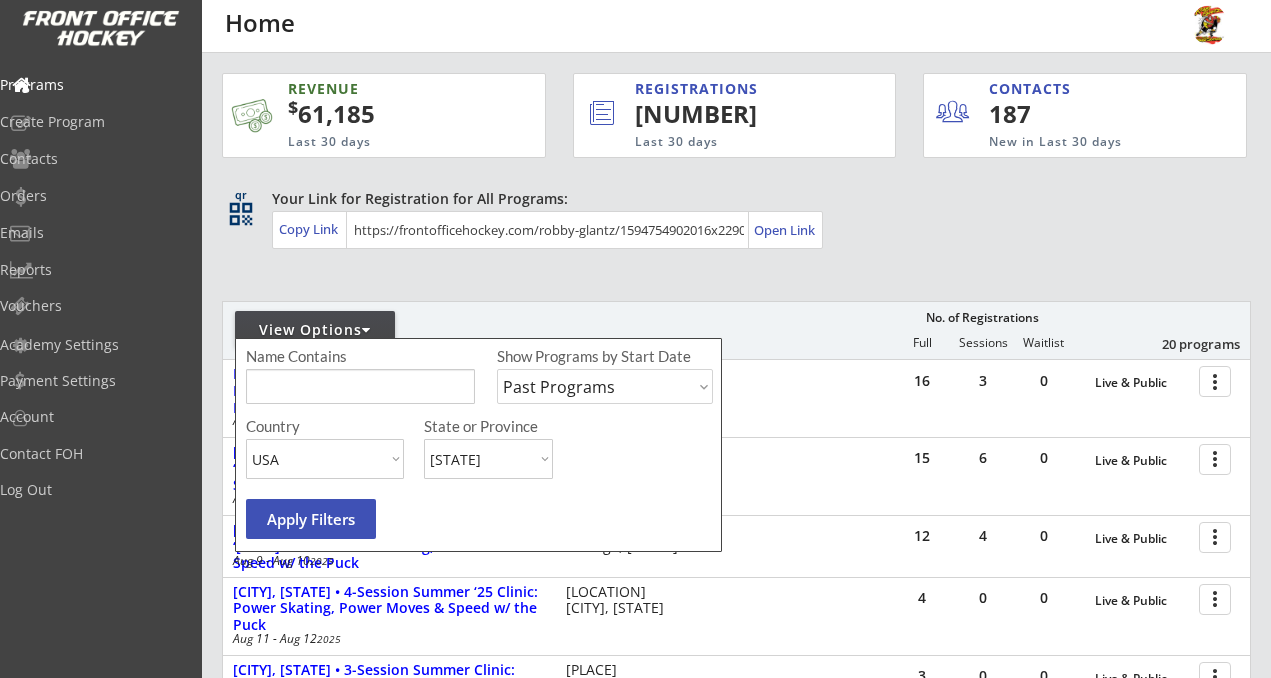 click on "Apply Filters" at bounding box center (311, 519) 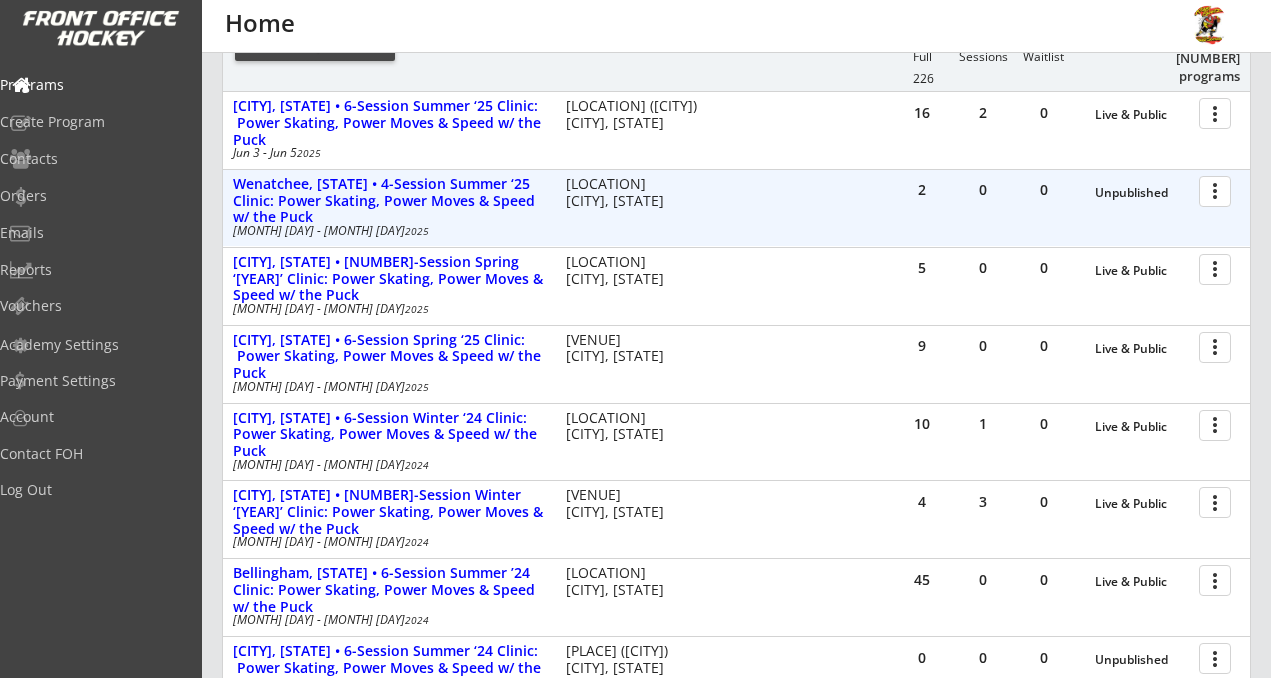 scroll, scrollTop: 310, scrollLeft: 0, axis: vertical 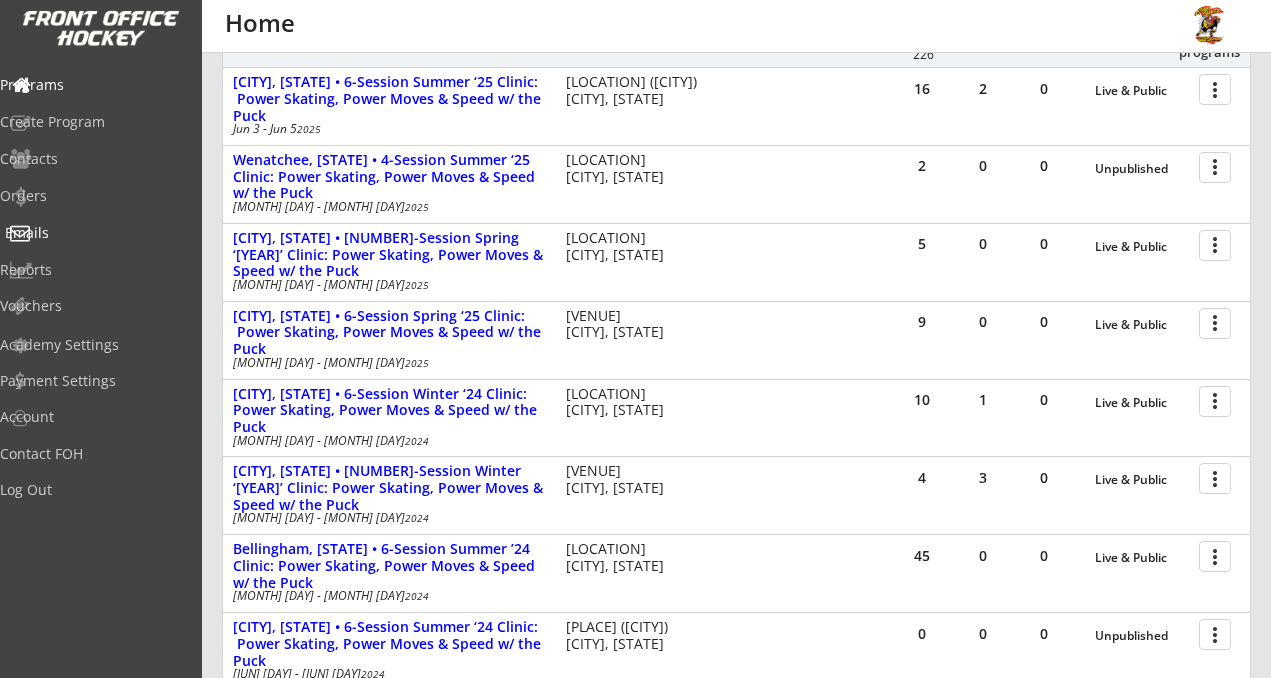 click on "Emails" at bounding box center [95, 233] 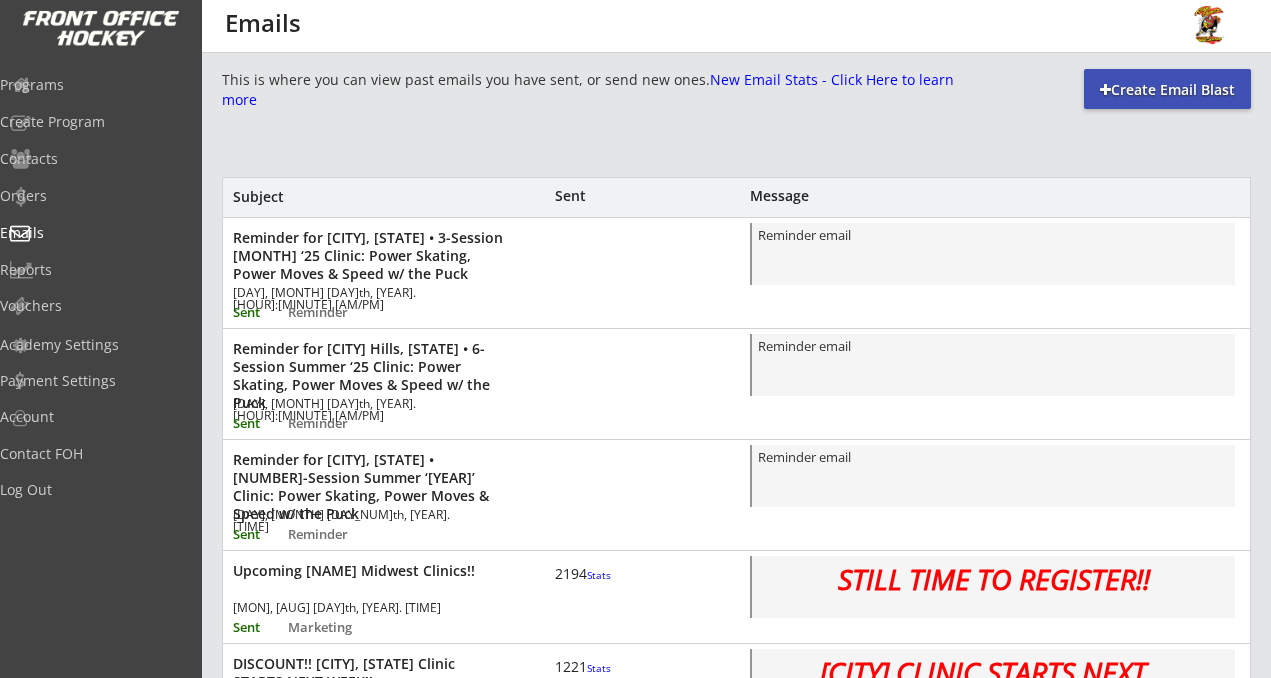 scroll, scrollTop: 0, scrollLeft: 0, axis: both 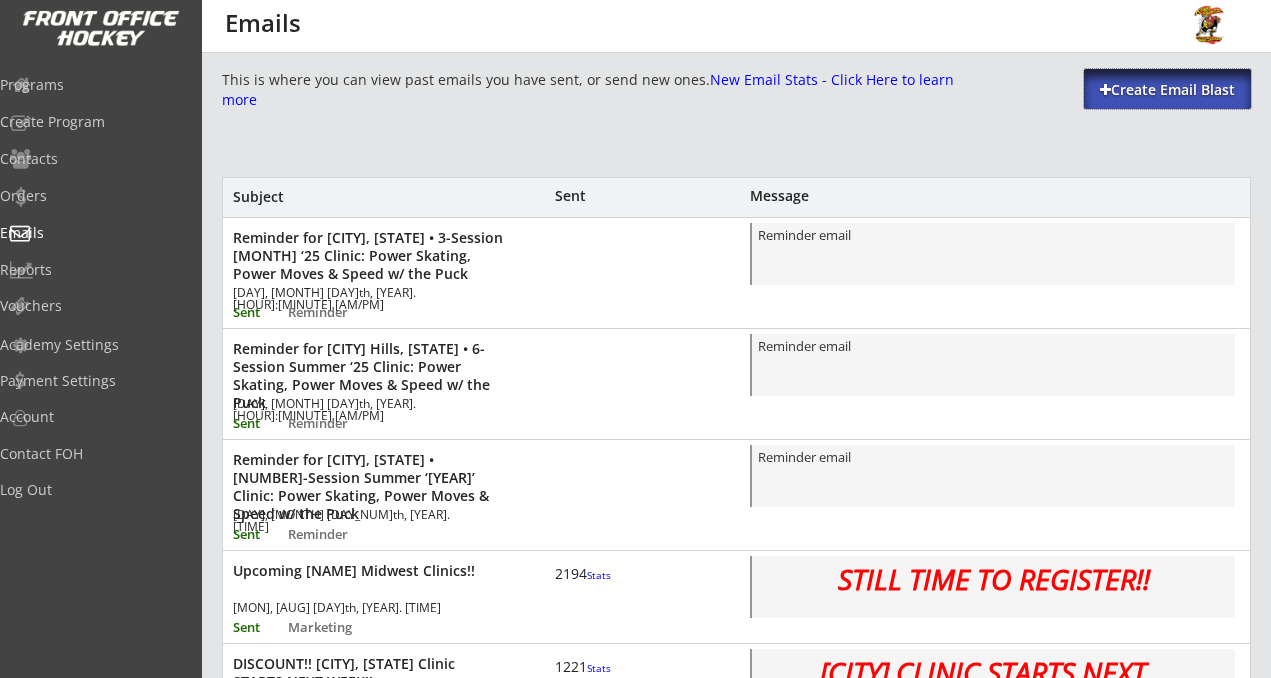 click on "Create Email Blast" at bounding box center [1167, 90] 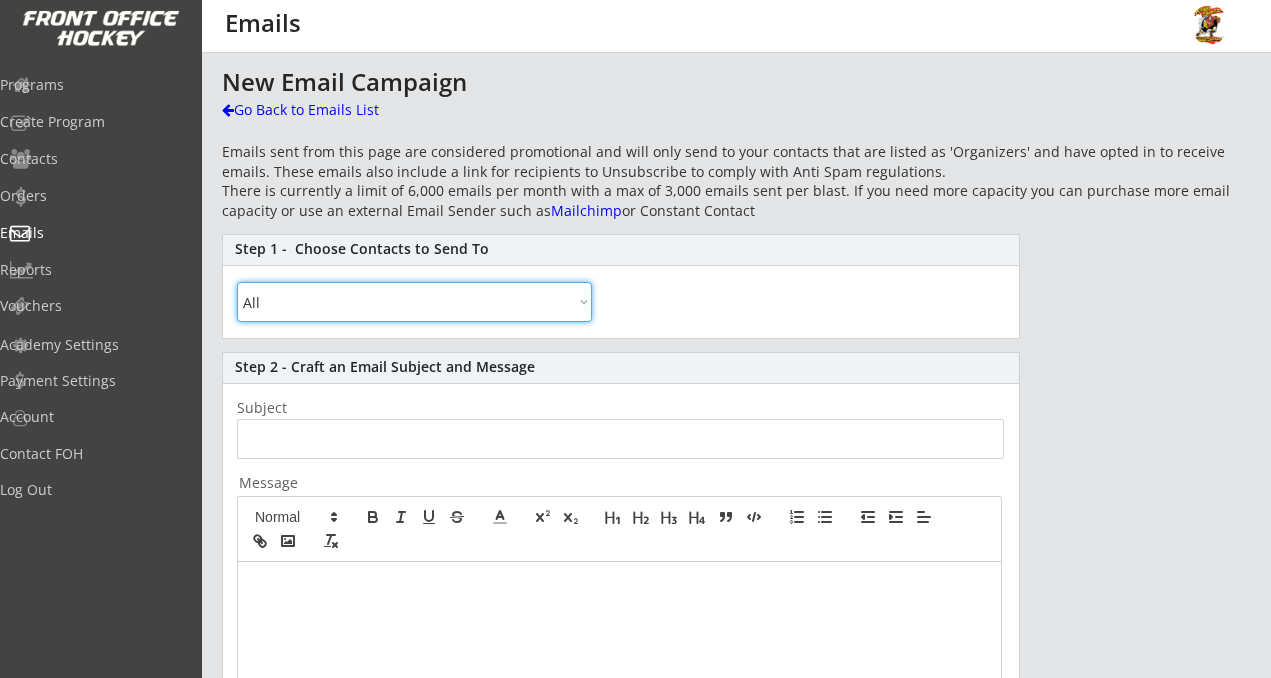 select on ""By Specific Programs"" 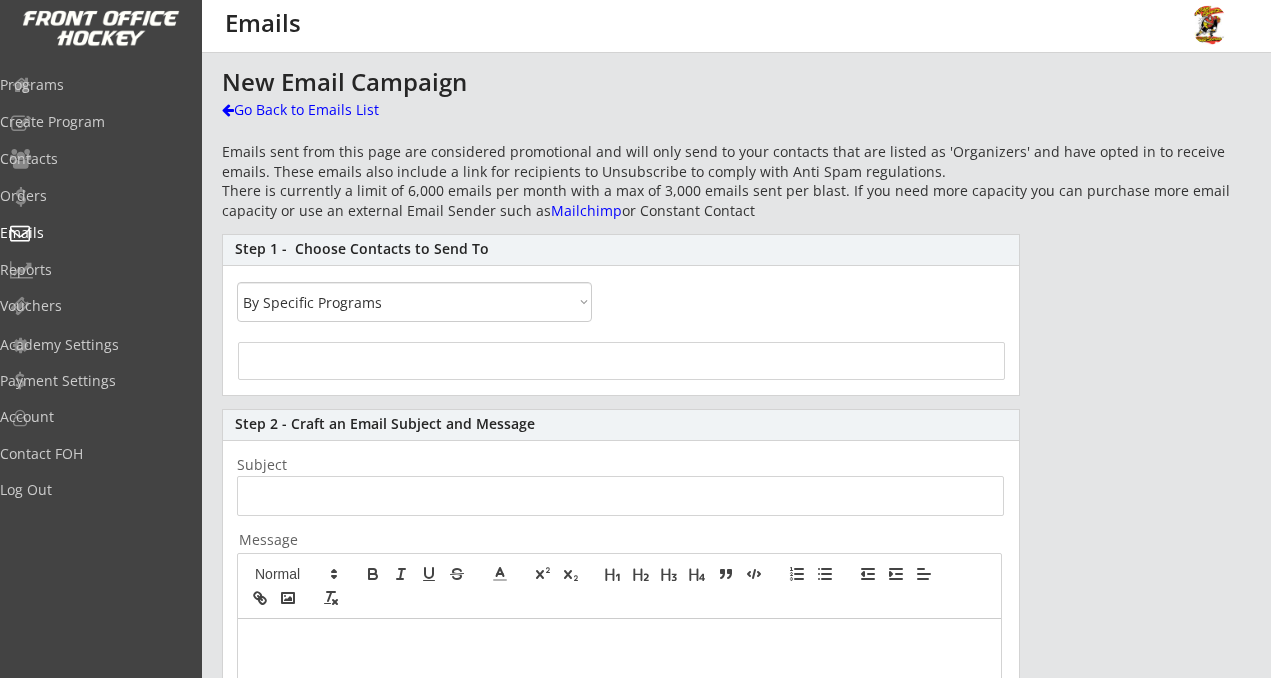 click at bounding box center [621, 361] 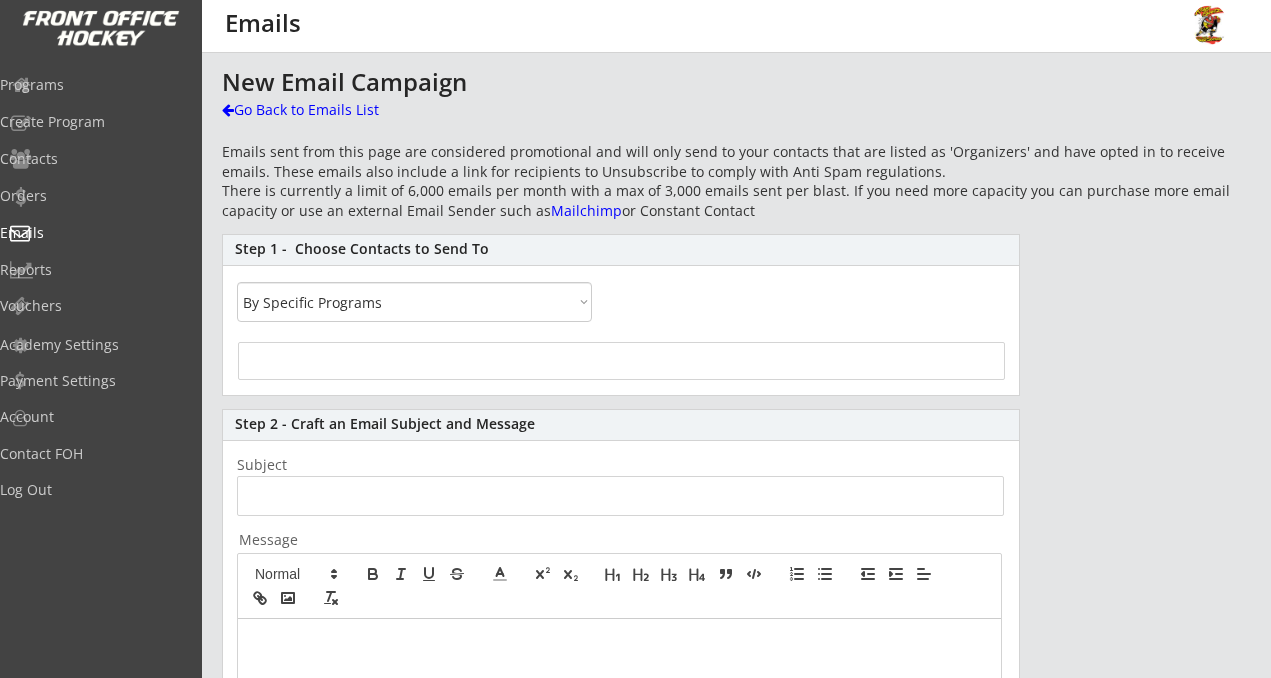 select 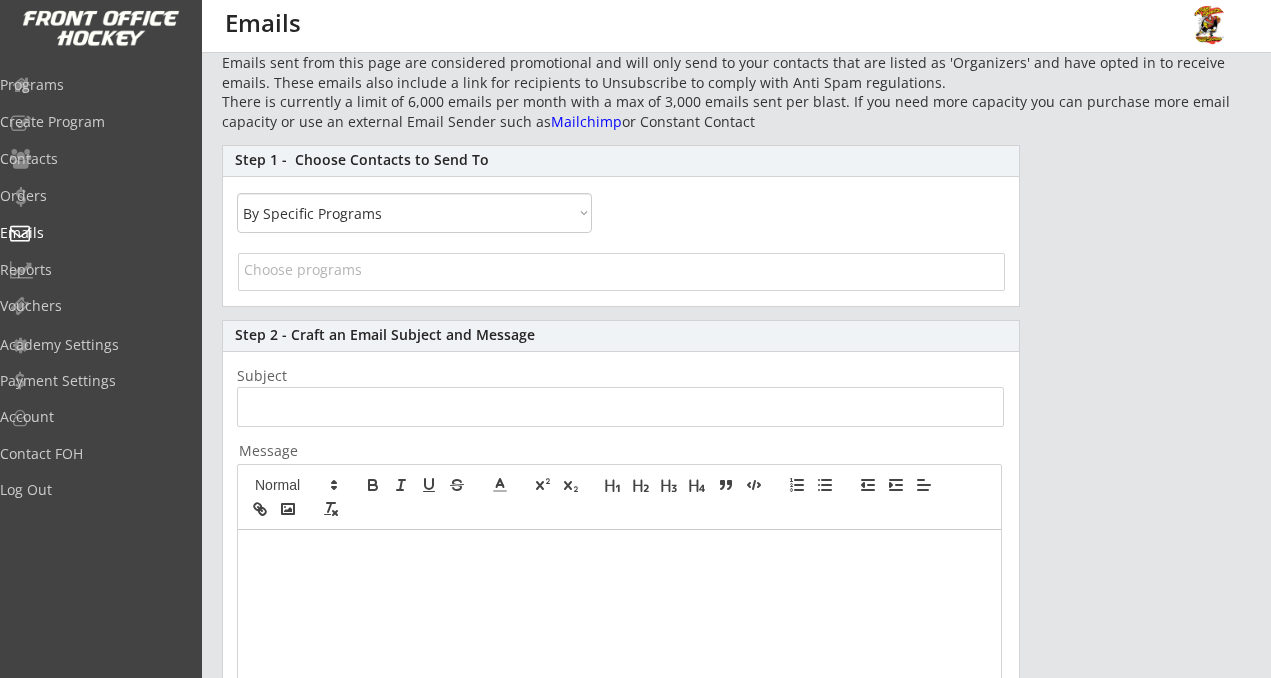 scroll, scrollTop: 119, scrollLeft: 0, axis: vertical 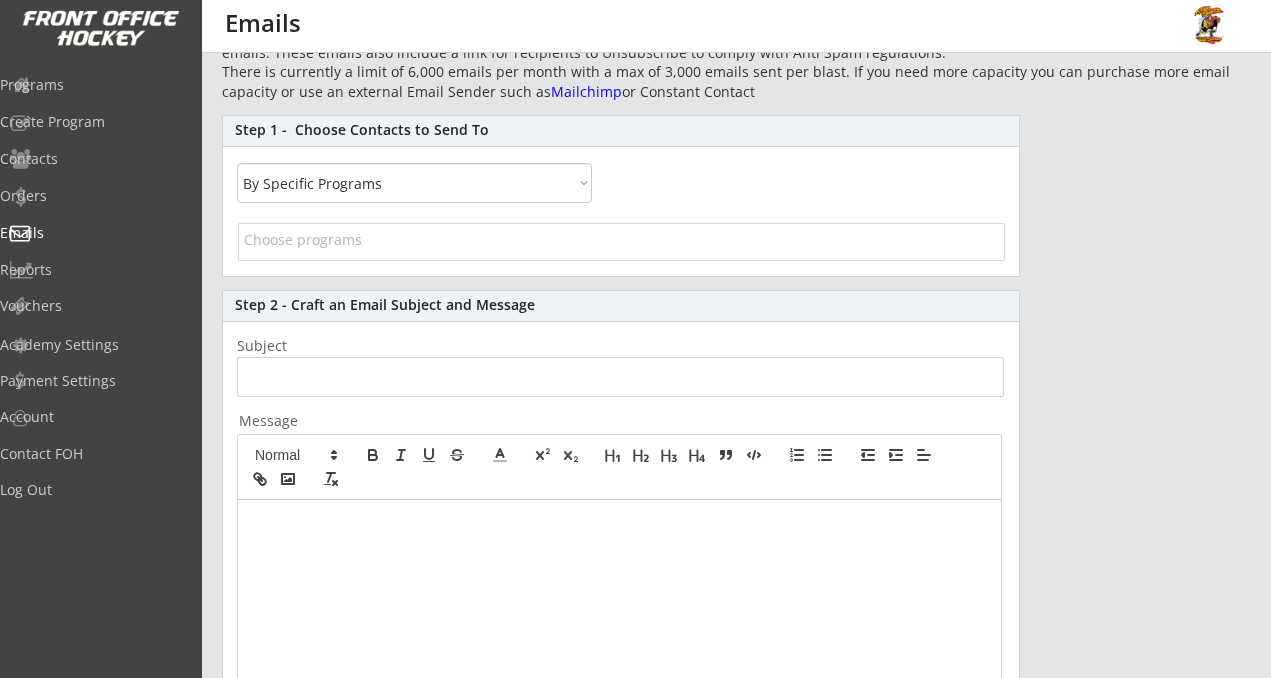 click at bounding box center [619, 687] 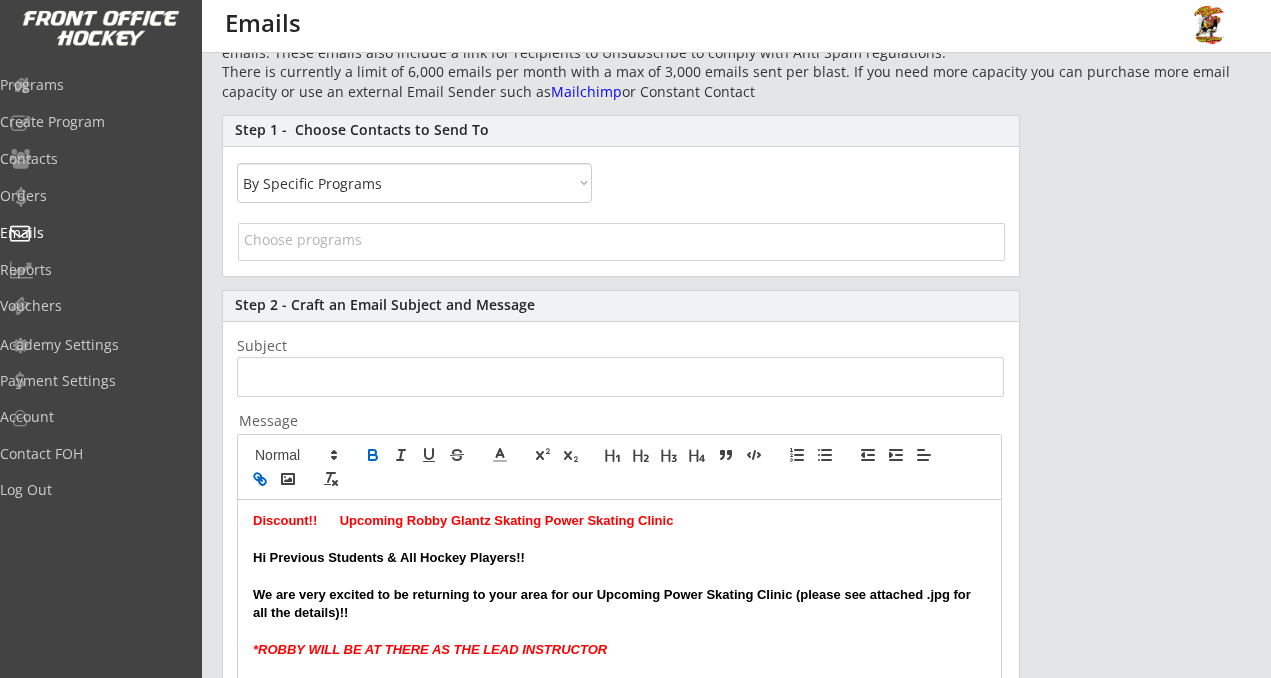 scroll, scrollTop: 12, scrollLeft: 0, axis: vertical 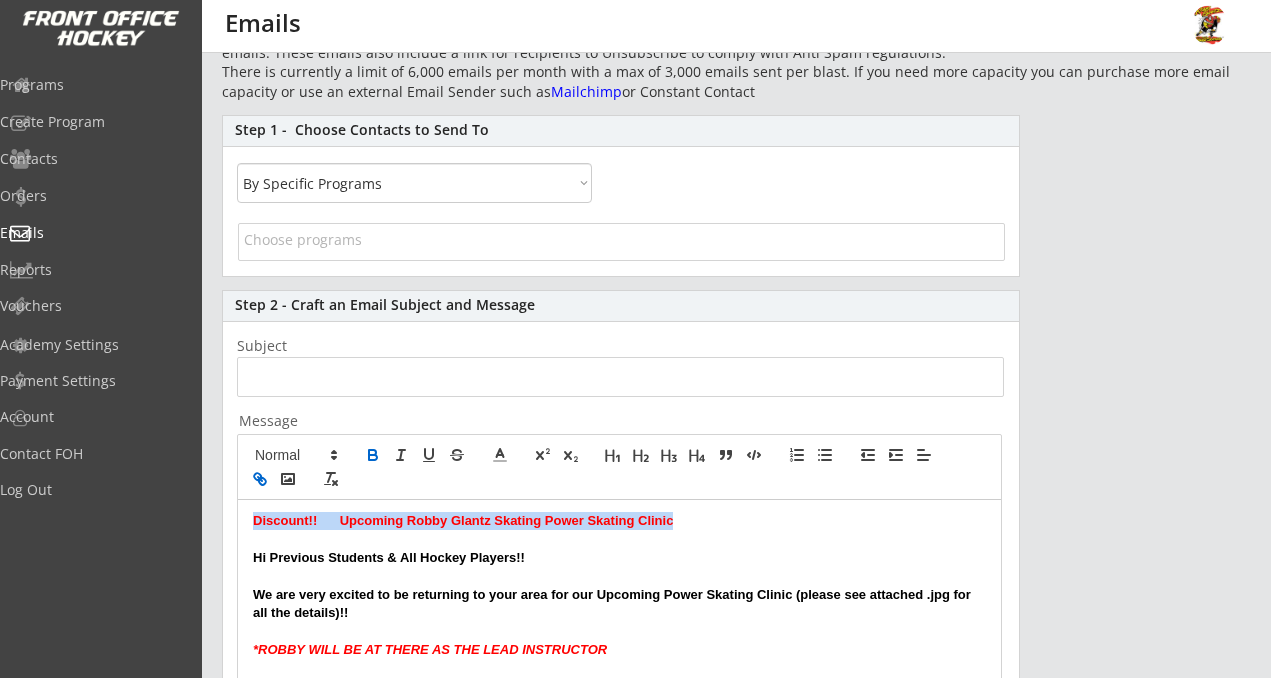 drag, startPoint x: 658, startPoint y: 524, endPoint x: 237, endPoint y: 514, distance: 421.11874 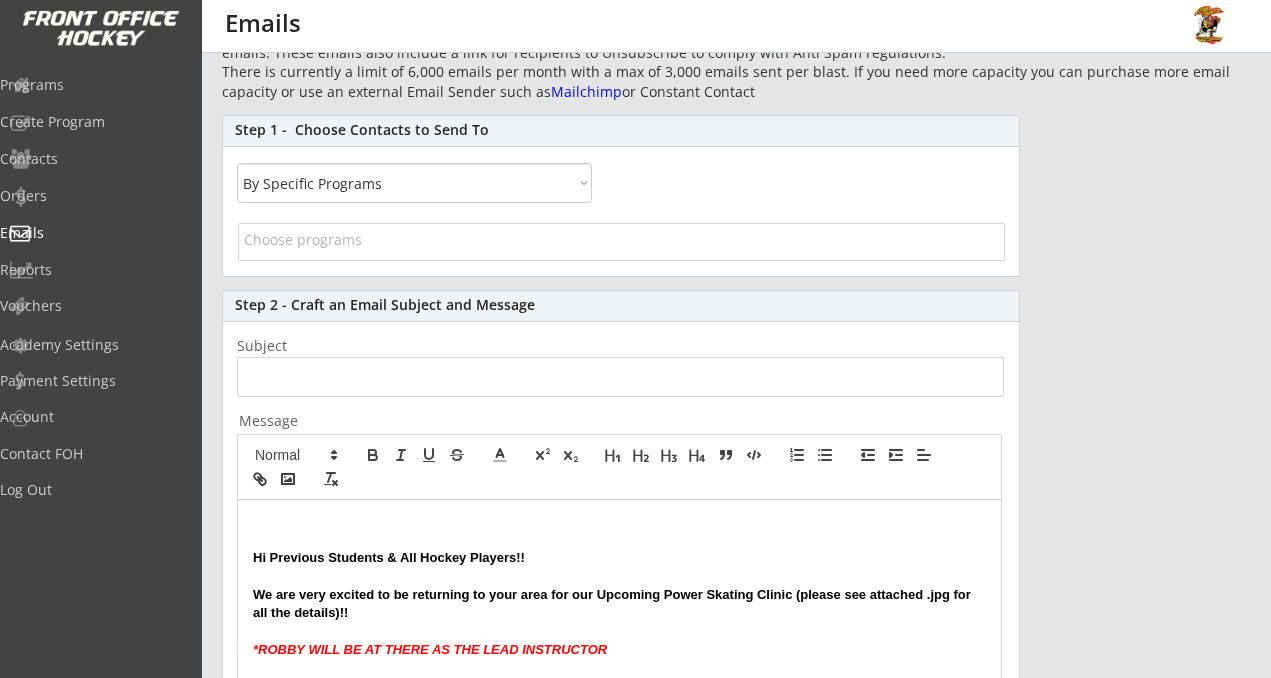 type 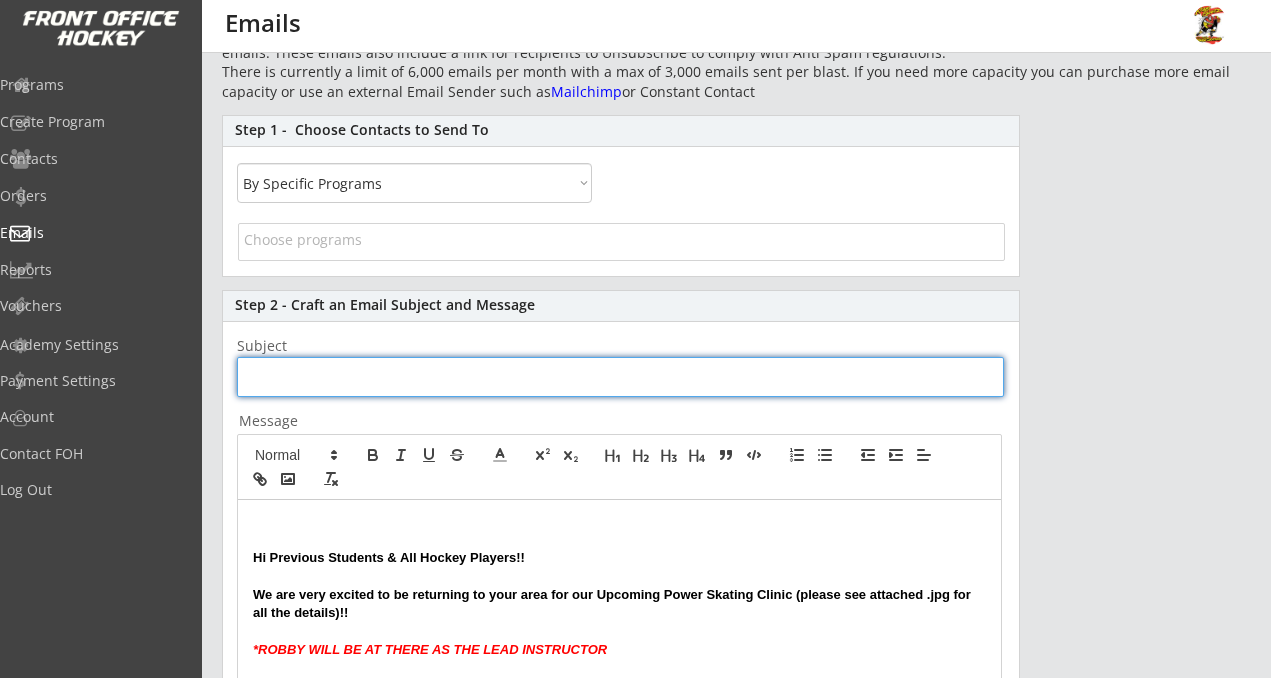 paste on "Discount!! Upcoming [PERSON] Skating Power Skating Clinic" 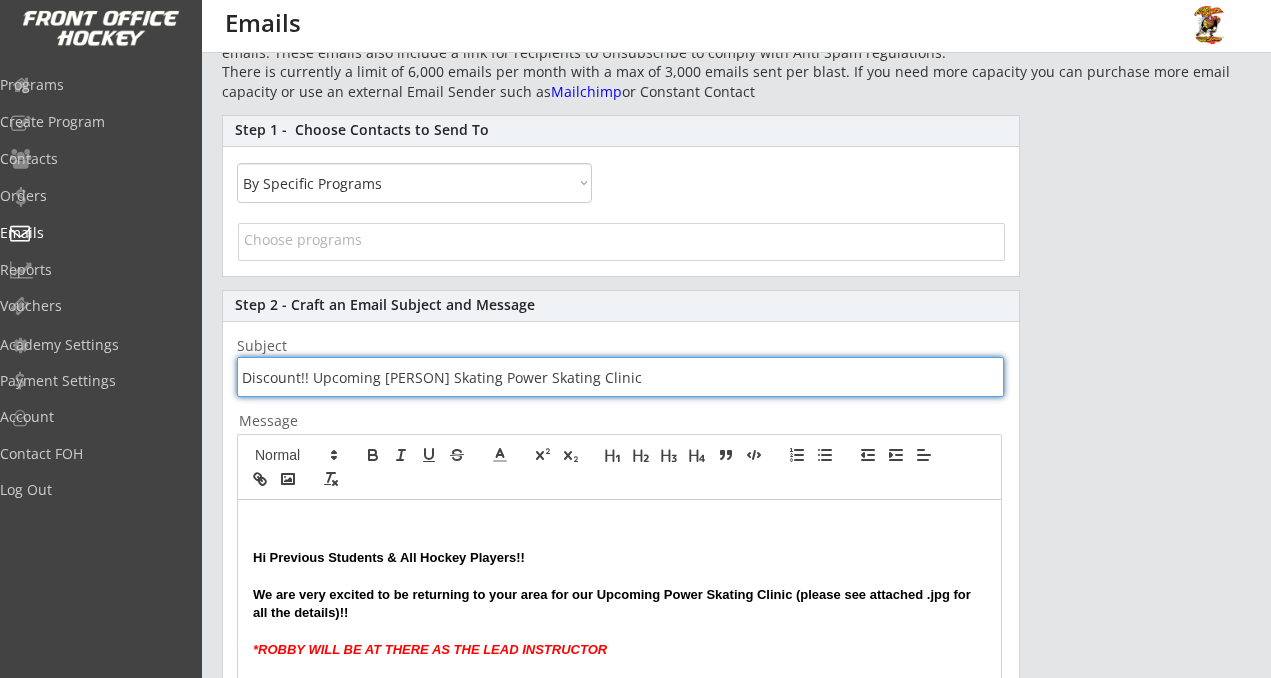 type on "Discount!! Upcoming [PERSON] Skating Power Skating Clinic" 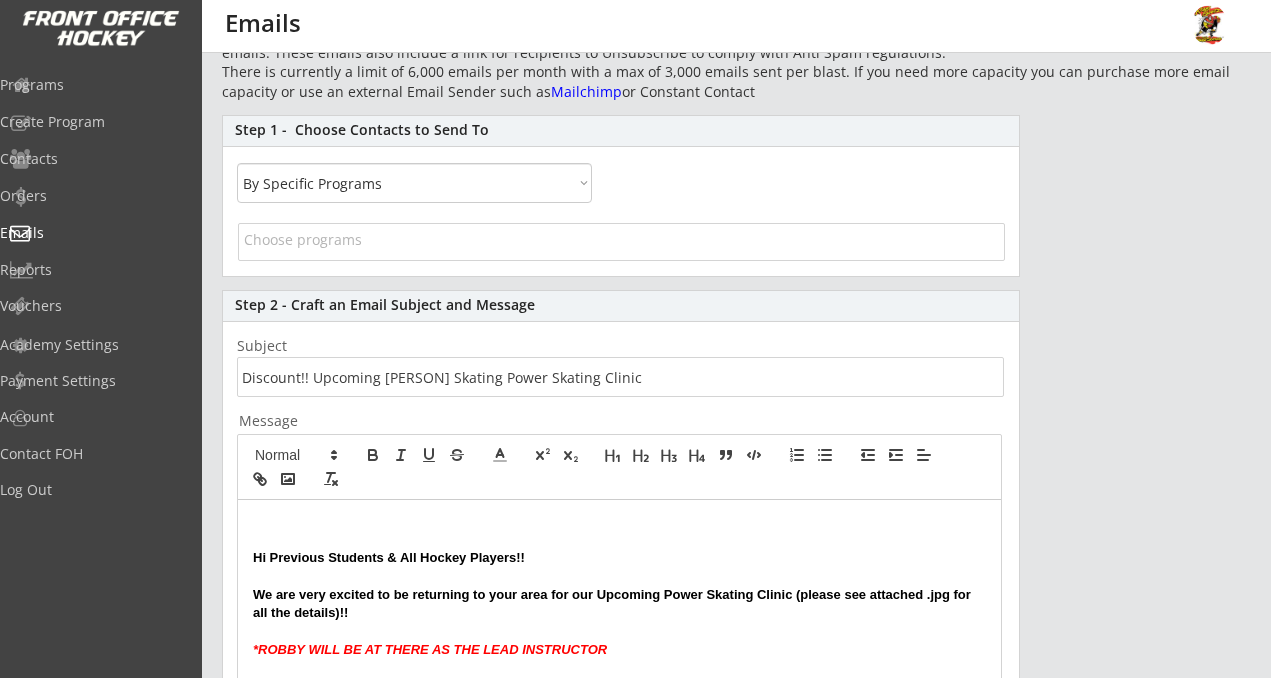 click on "Hi Previous Students & All Hockey Players!! We are very excited to be returning to your area for our Upcoming Power Skating Clinic (please see attached .jpg for all the details)!! *ROBBY WILL BE AT THERE AS THE LEAD INSTRUCTOR DISCOUNT CODE: Use the Code on the attached flyer when enrolling at www.robbyglantz.com , and the Discount will automatically be applied. ... And please help us to get the word out about our Program by letting all of your hockey playing friends, siblings, teammates, coaches, board members, et al, know that we STILL HAVE A FEW OPENINGS FOR THEM AS WELL!! Thanks for your continued interest in our Program... and we are looking forward to seeing and skating with all of you again soon! -------------------------------------------- Robby Glantz Int'l Power Skating, Inc. Email: info@example.com www.robbyglantz.com" at bounding box center [619, 722] 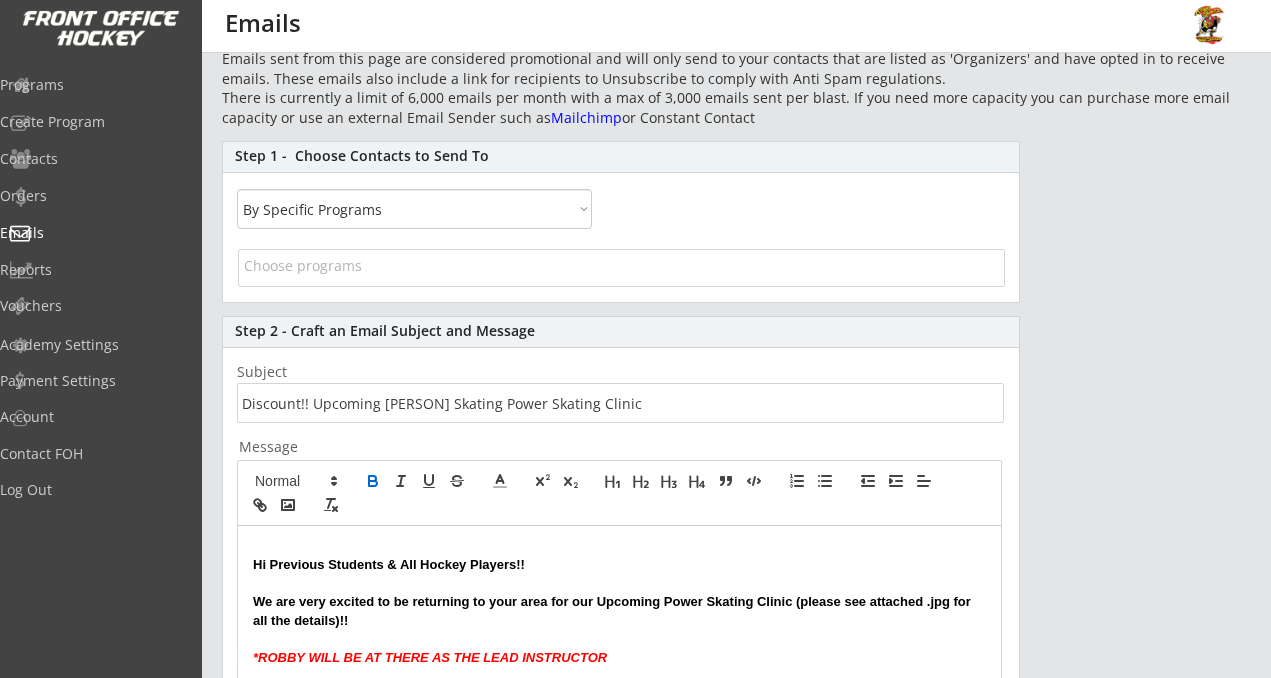 scroll, scrollTop: 86, scrollLeft: 0, axis: vertical 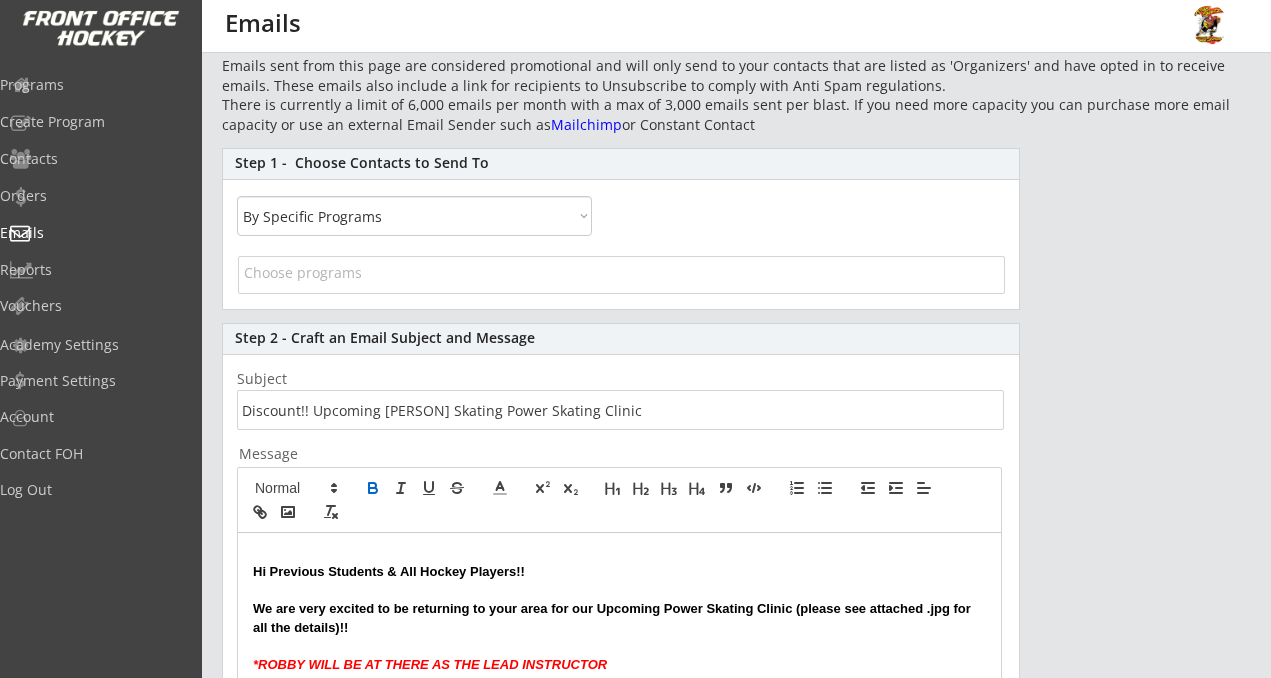 click at bounding box center (621, 272) 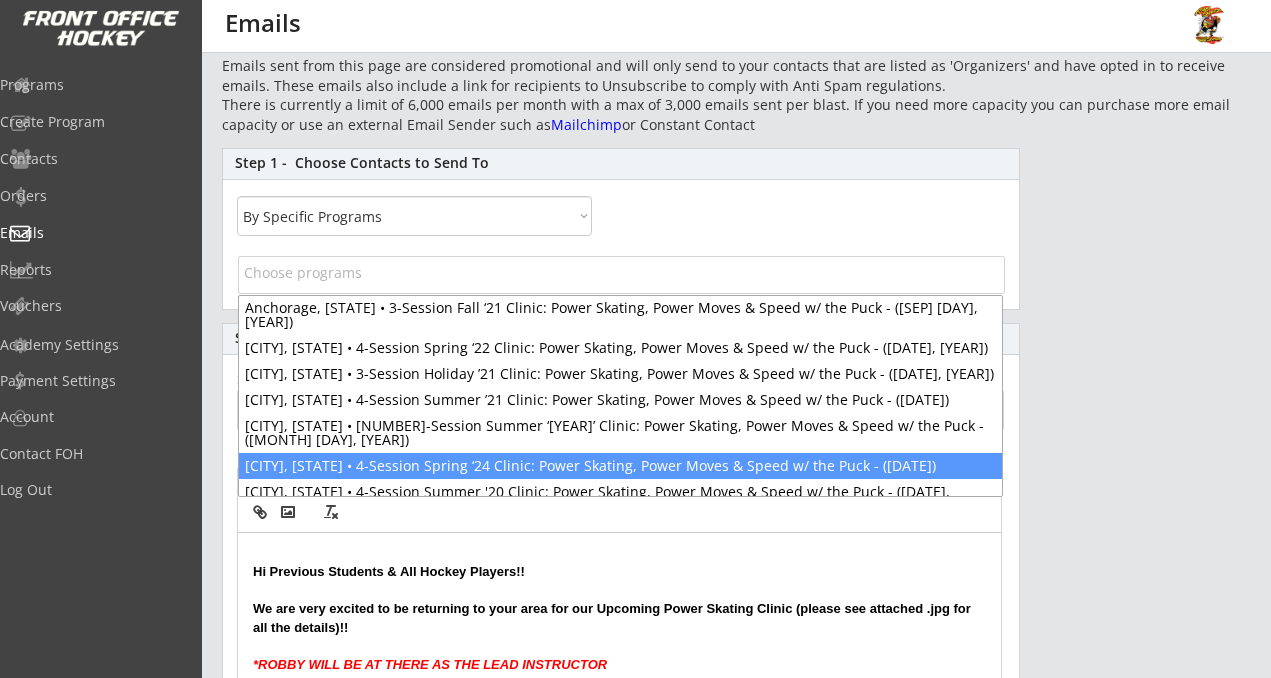 scroll, scrollTop: 414, scrollLeft: 0, axis: vertical 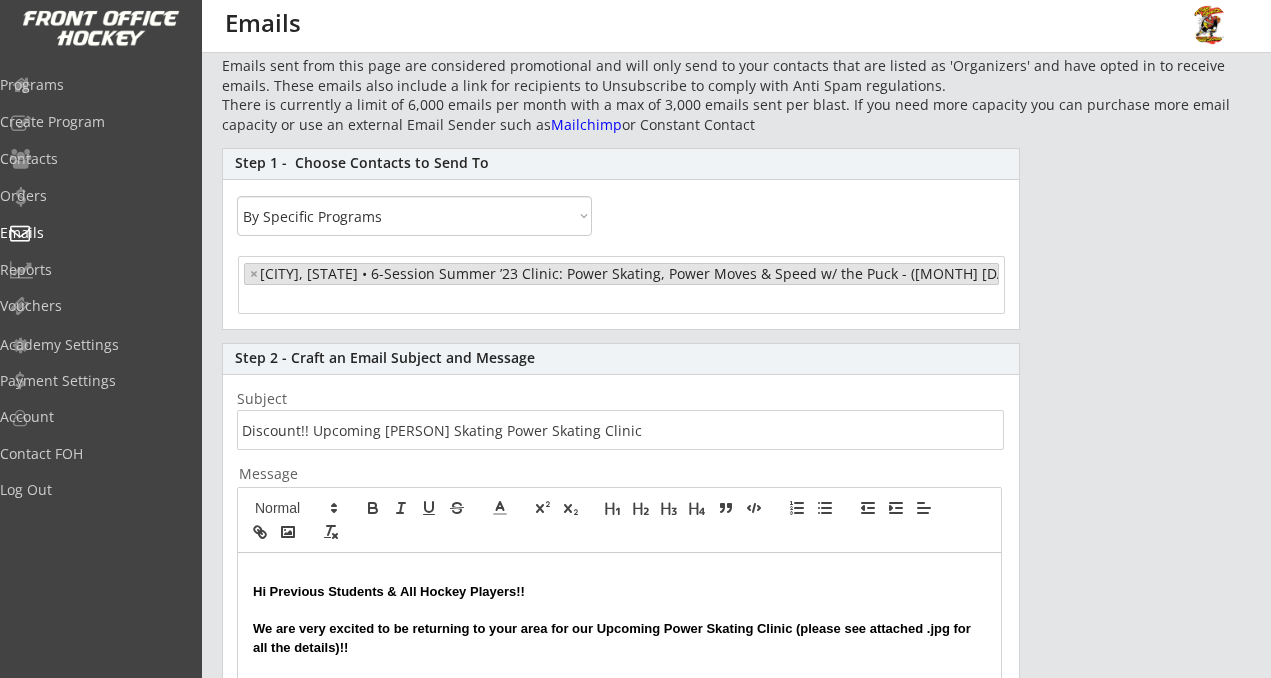 click on "× [CITY], [STATE] • 6-Session Summer ’23 Clinic: Power Skating, Power Moves & Speed w/ the Puck  - ([MONTH] [DAY], [YEAR])" at bounding box center [621, 283] 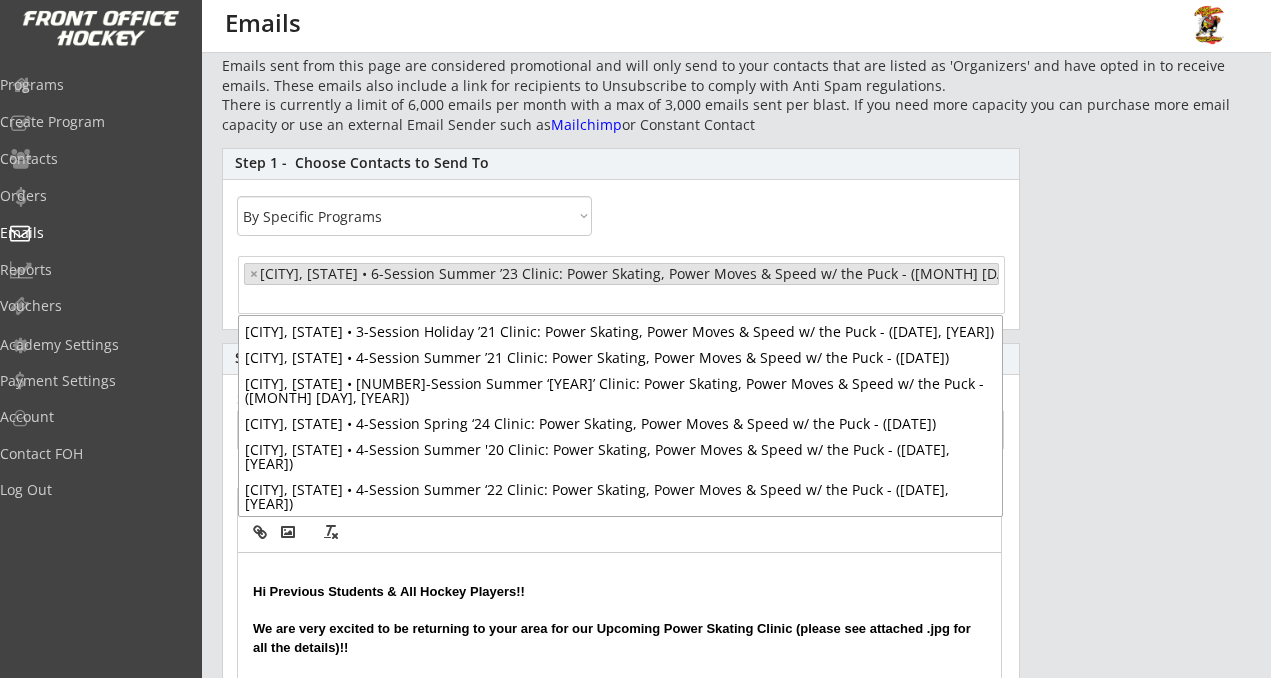 scroll, scrollTop: 469, scrollLeft: 0, axis: vertical 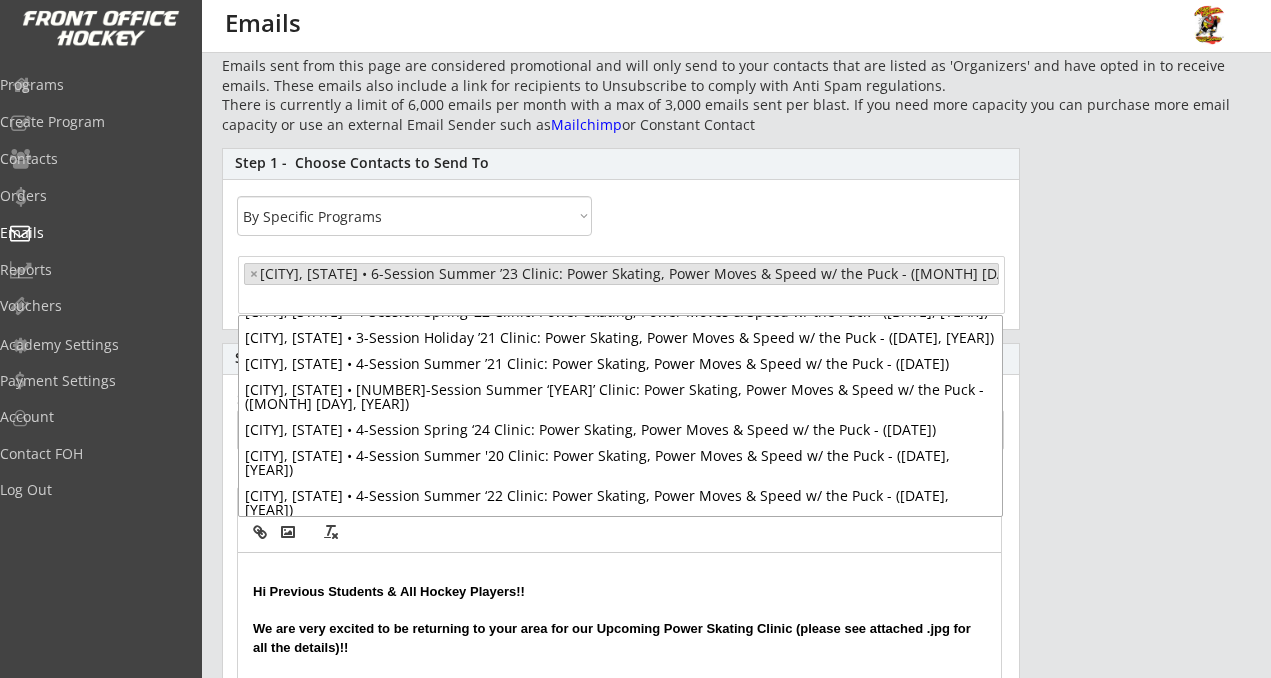select on "1348695171700984260__LOOKUP__1676663611868x429366460596617200" 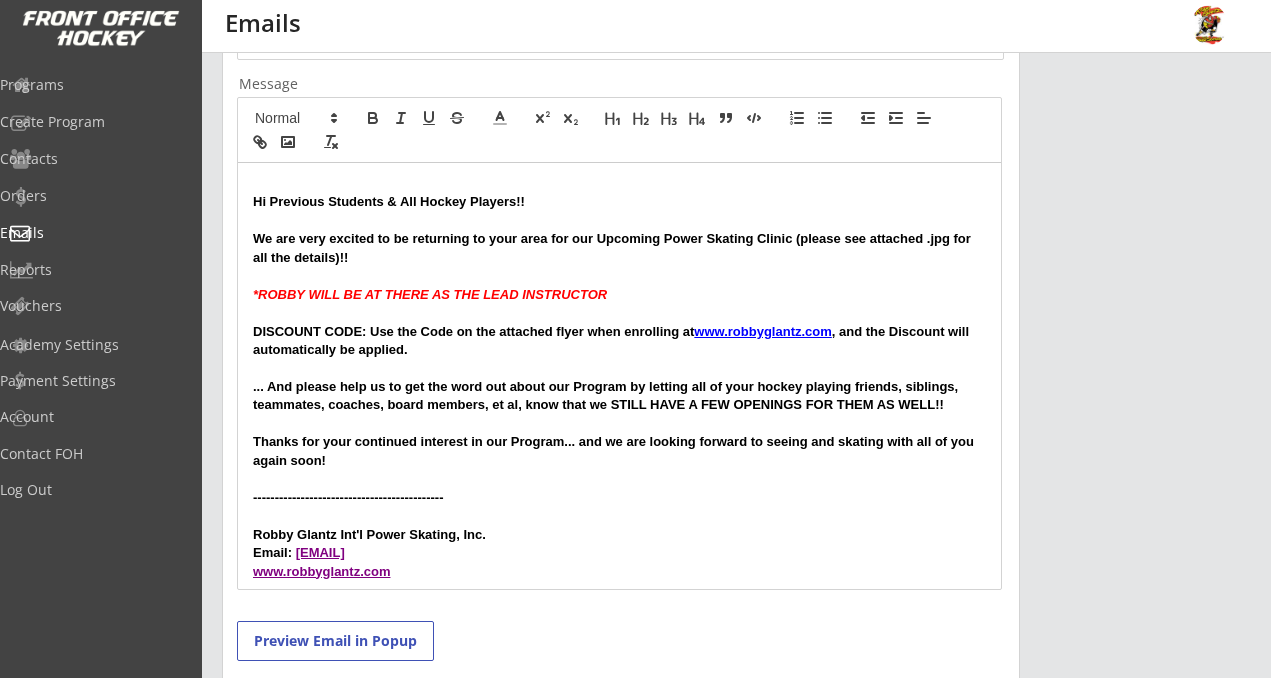 scroll, scrollTop: 506, scrollLeft: 0, axis: vertical 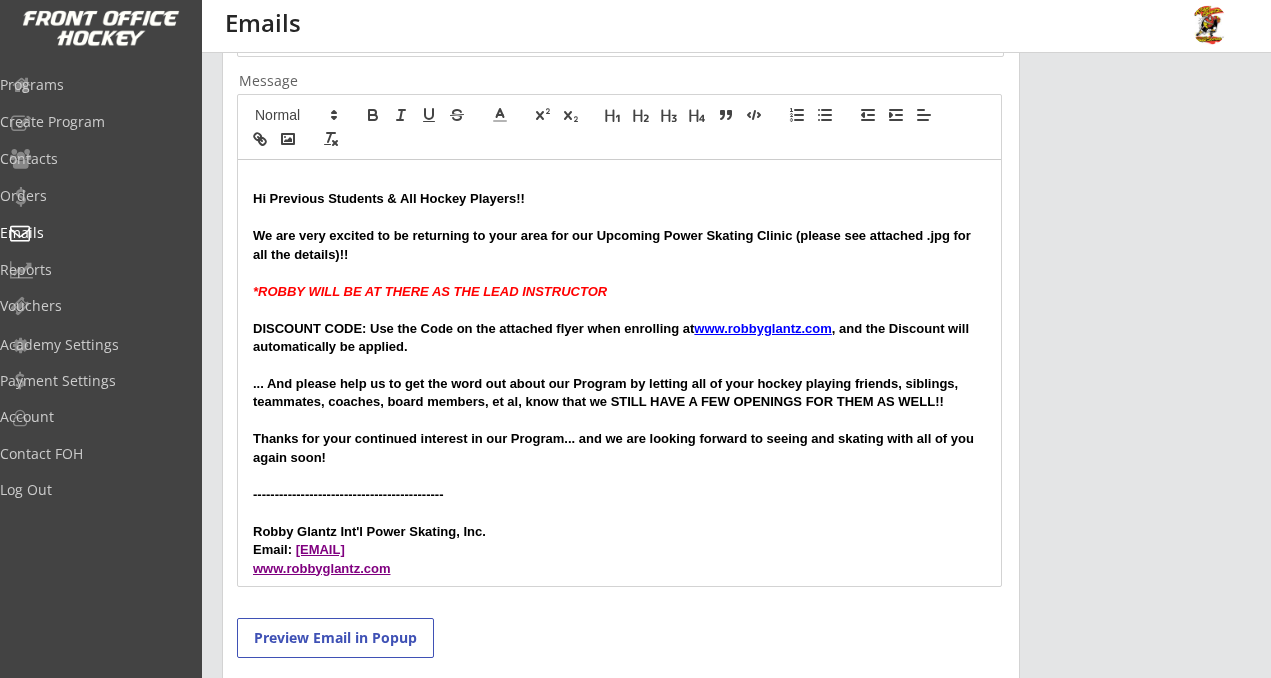 click on "Hi Previous Students & All Hockey Players!! We are very excited to be returning to your area for our Upcoming Power Skating Clinic (please see attached .jpg for all the details)!! *ROBBY WILL BE AT THERE AS THE LEAD INSTRUCTOR DISCOUNT CODE: Use the Code on the attached flyer when enrolling at www.robbyglantz.com , and the Discount will automatically be applied. ... And please help us to get the word out about our Program by letting all of your hockey playing friends, siblings, teammates, coaches, board members, et al, know that we STILL HAVE A FEW OPENINGS FOR THEM AS WELL!! Thanks for your continued interest in our Program... and we are looking forward to seeing and skating with all of you again soon! -------------------------------------------- Robby Glantz Int'l Power Skating, Inc. Email: info@example.com www.robbyglantz.com" at bounding box center (619, 373) 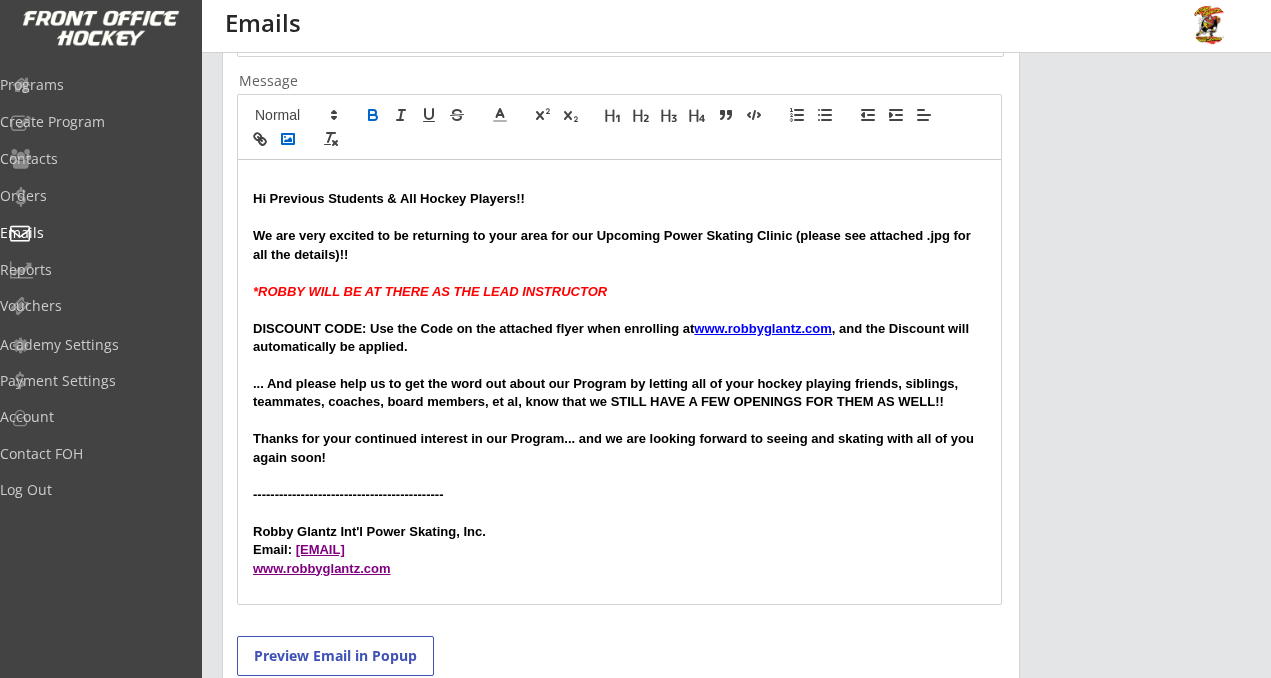 click 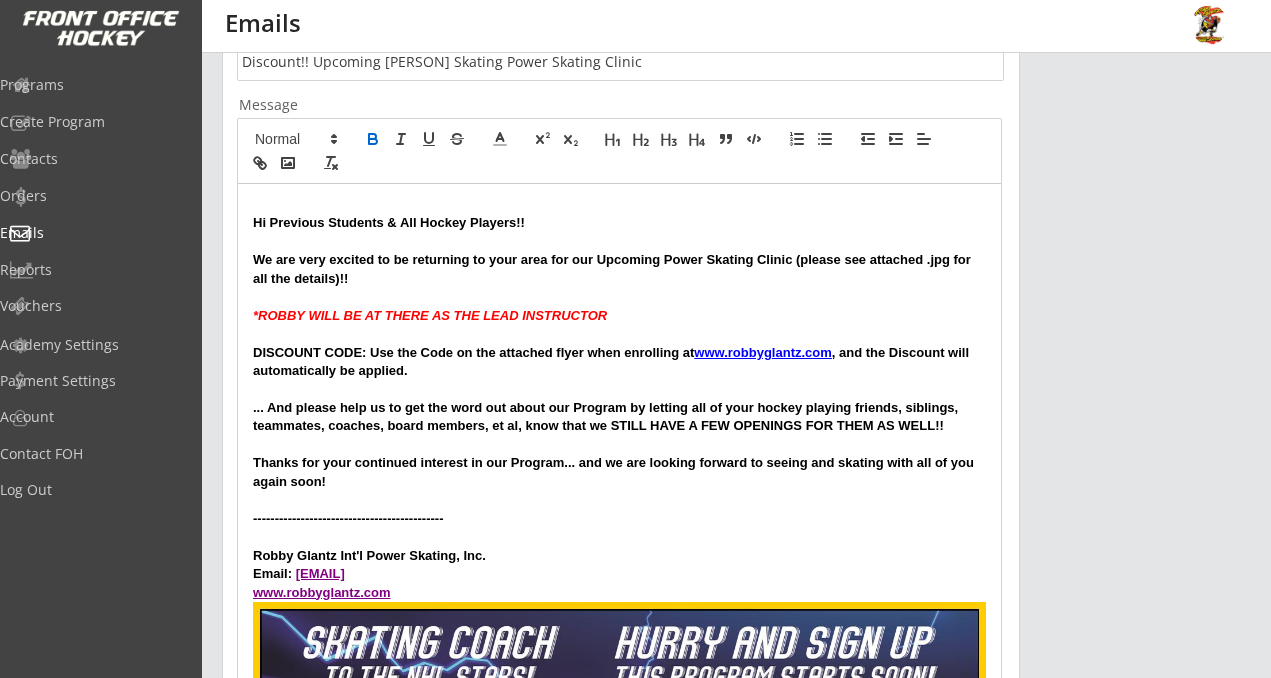 scroll, scrollTop: 15, scrollLeft: 0, axis: vertical 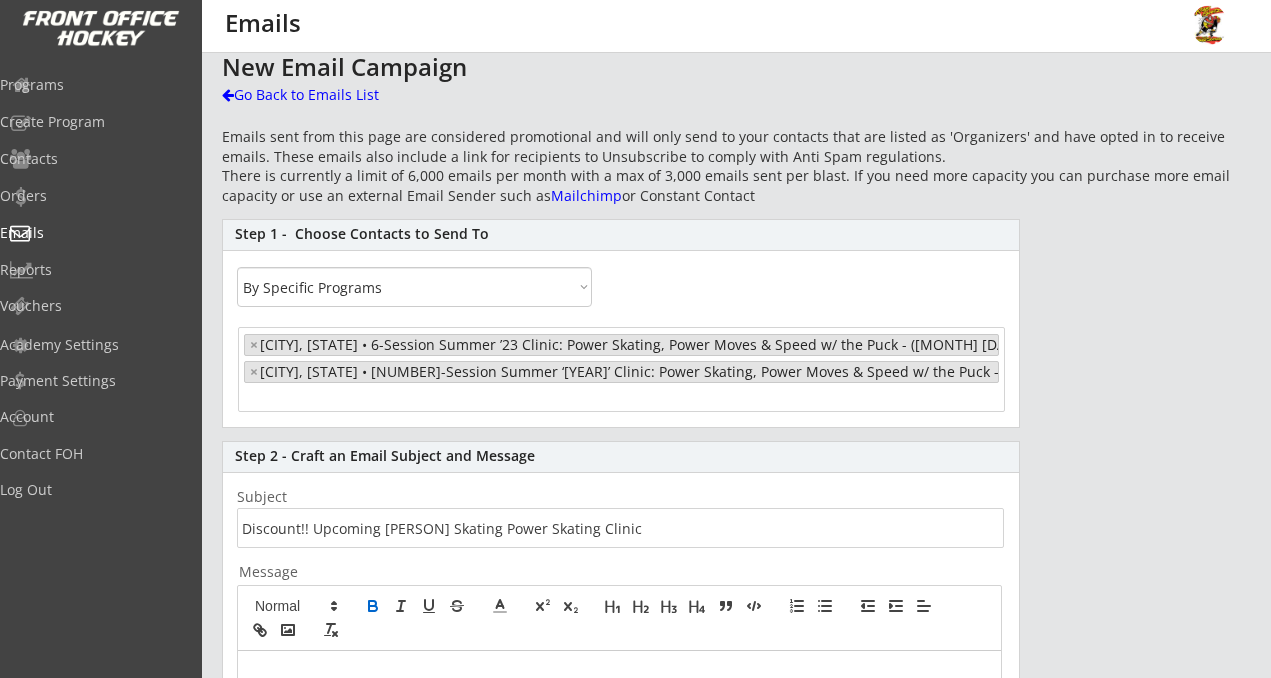 click at bounding box center [322, 397] 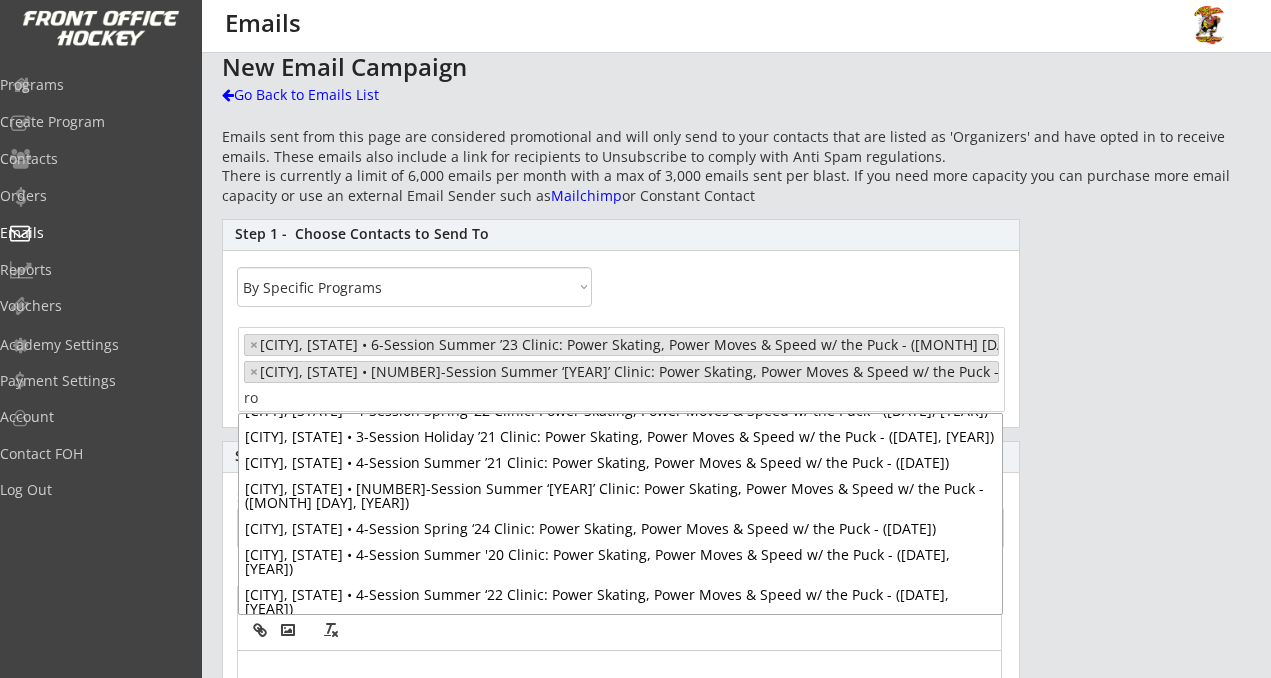 scroll, scrollTop: 0, scrollLeft: 0, axis: both 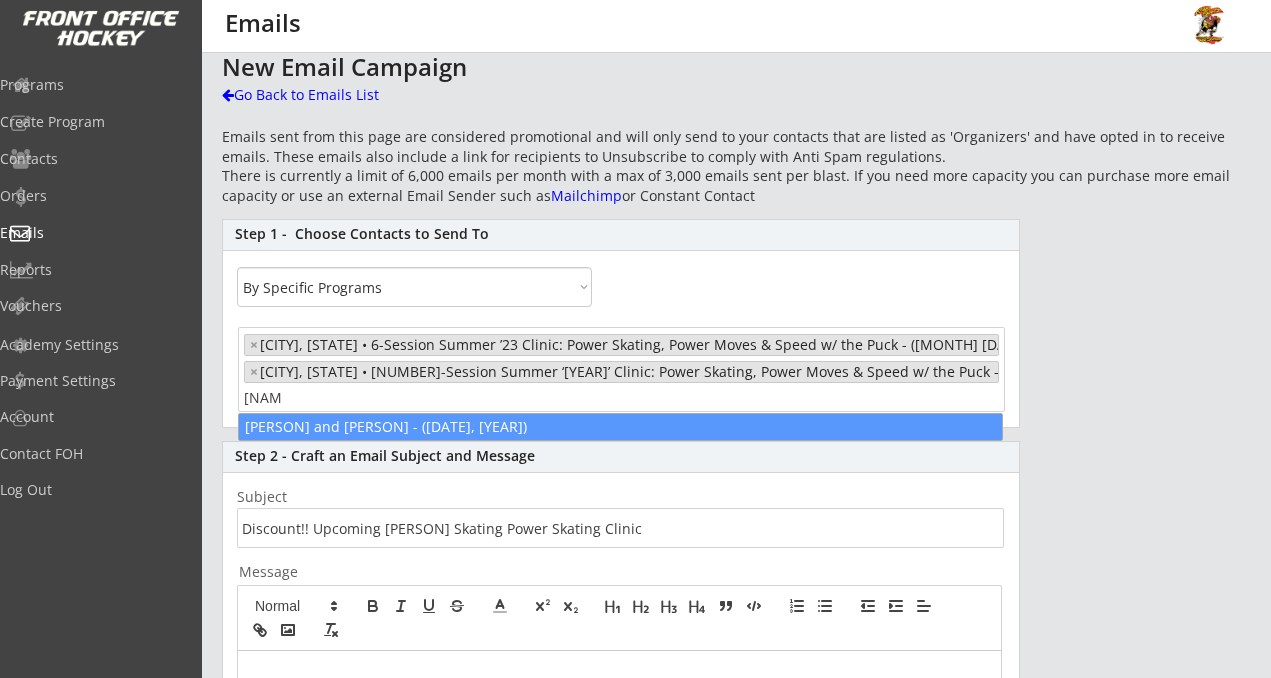 type on "[NAME]" 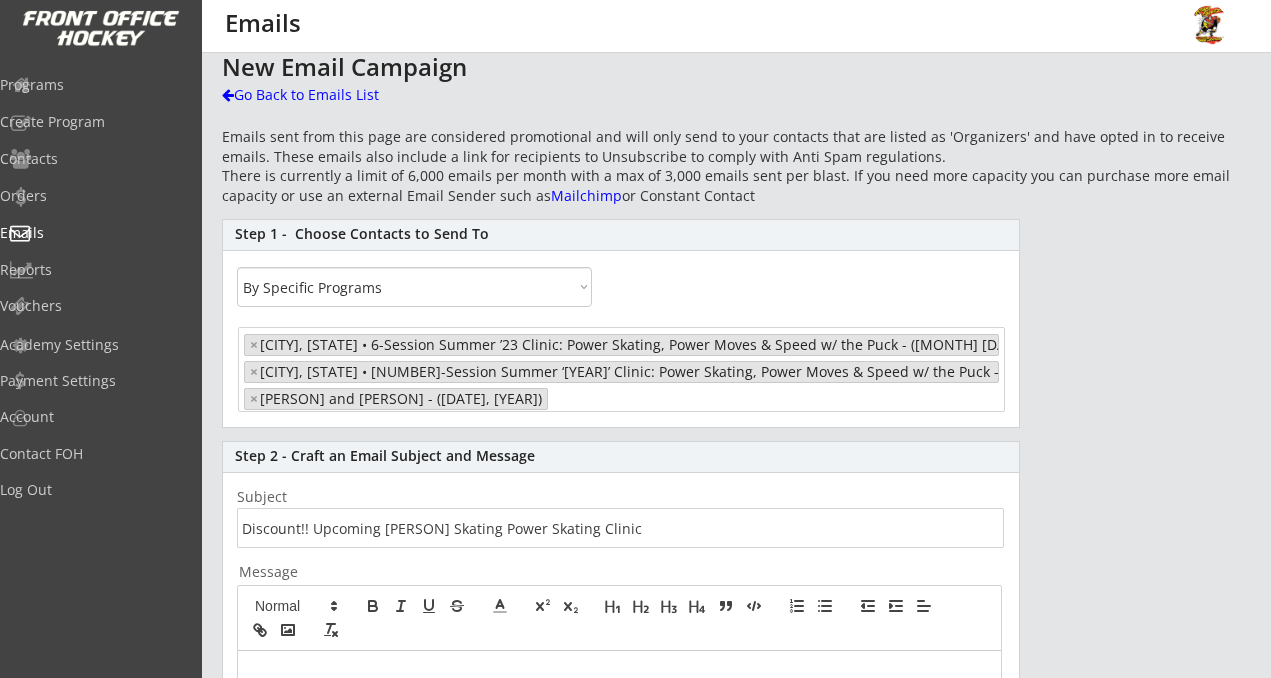 scroll, scrollTop: 5124, scrollLeft: 0, axis: vertical 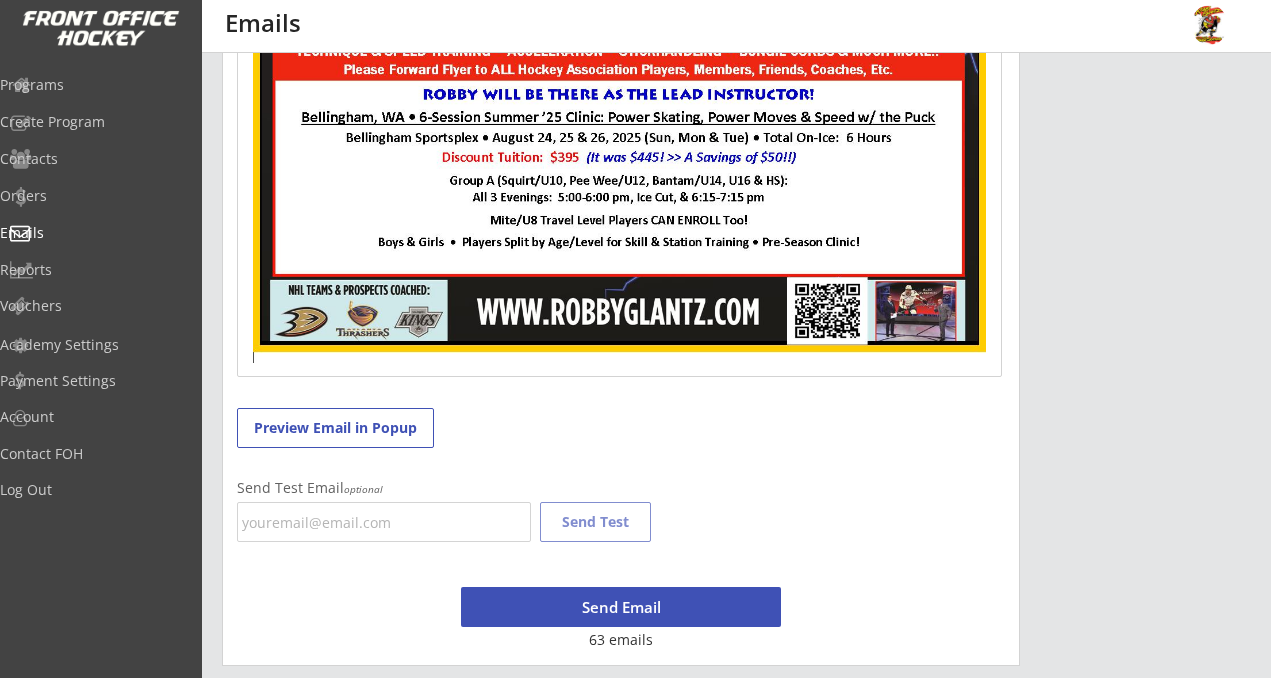 click on "Send Email" at bounding box center (621, 607) 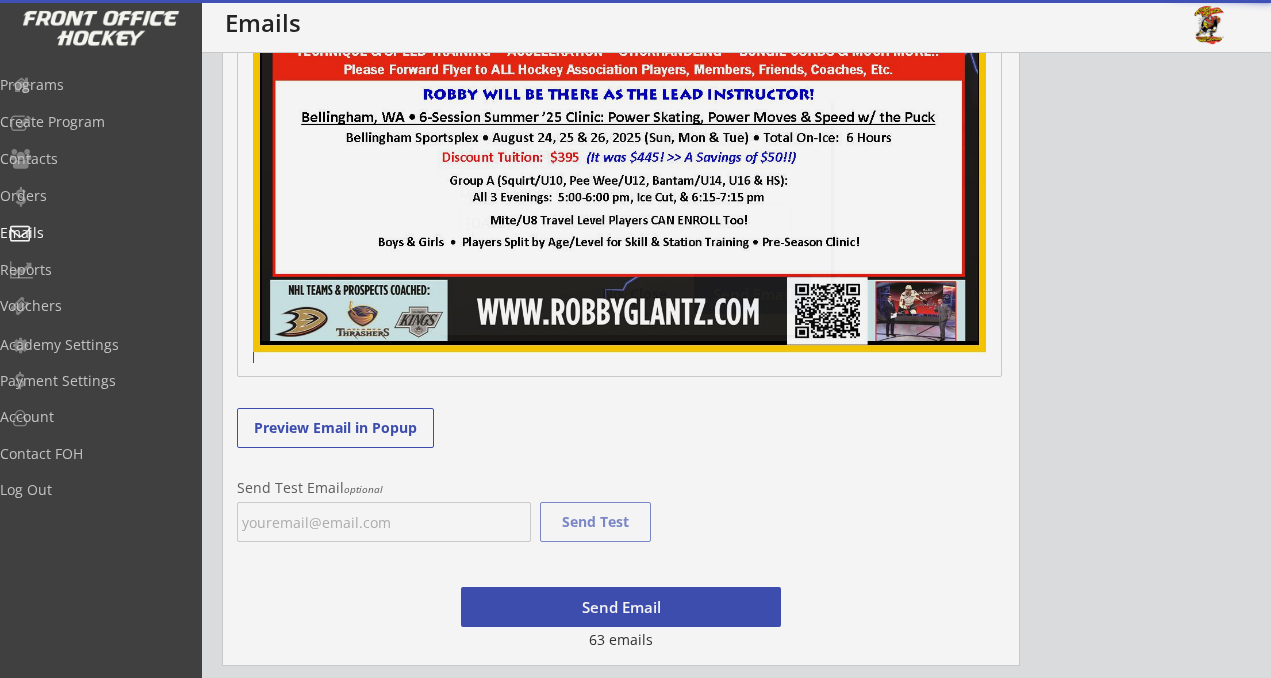 scroll, scrollTop: 582, scrollLeft: 0, axis: vertical 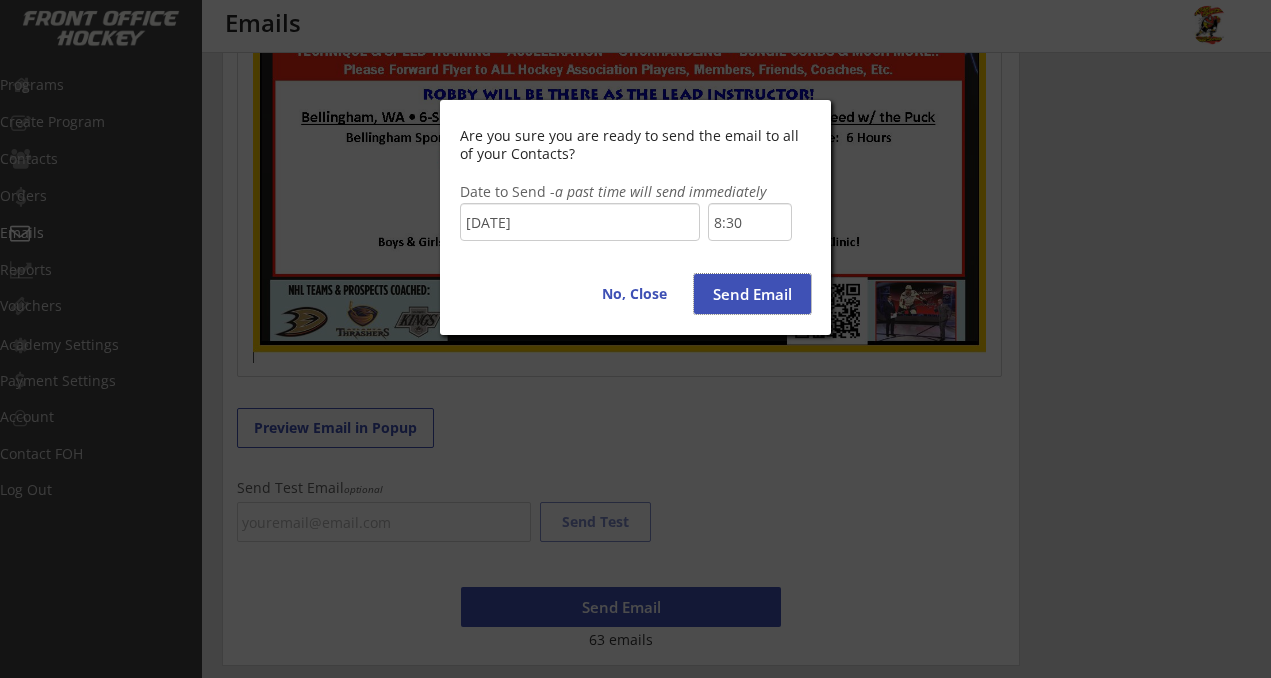 click on "Send Email" at bounding box center (752, 294) 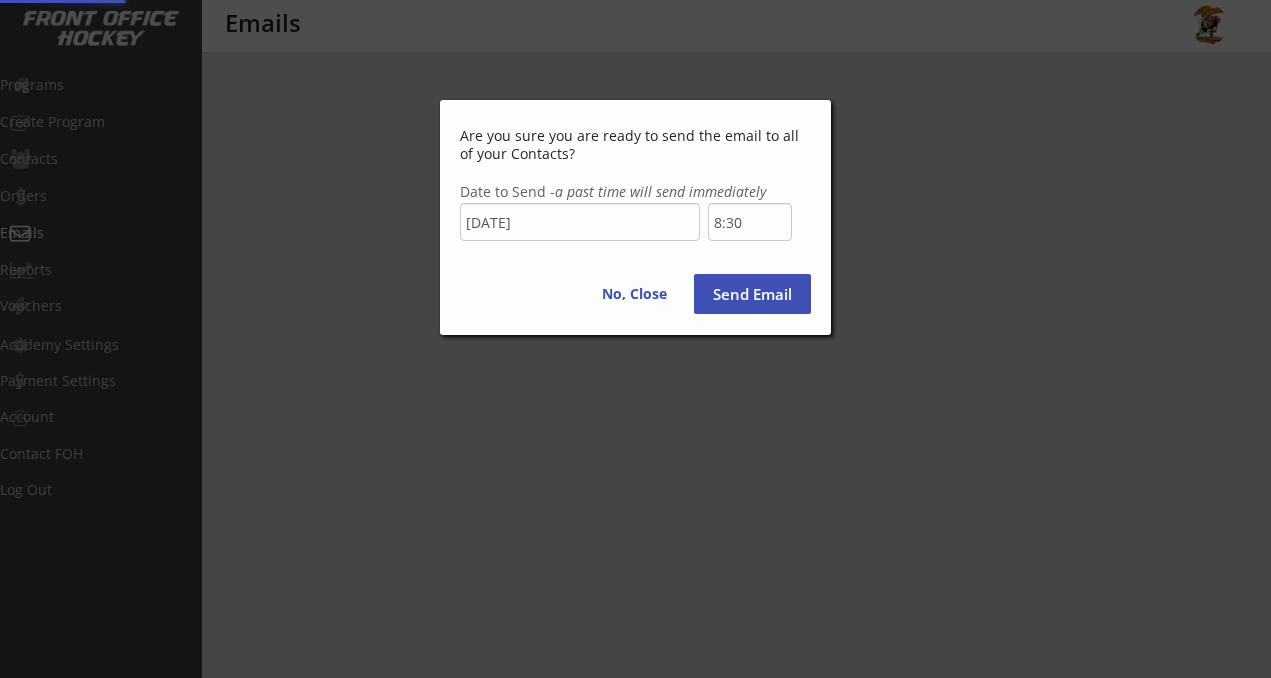 click on "Send Email" at bounding box center (752, 294) 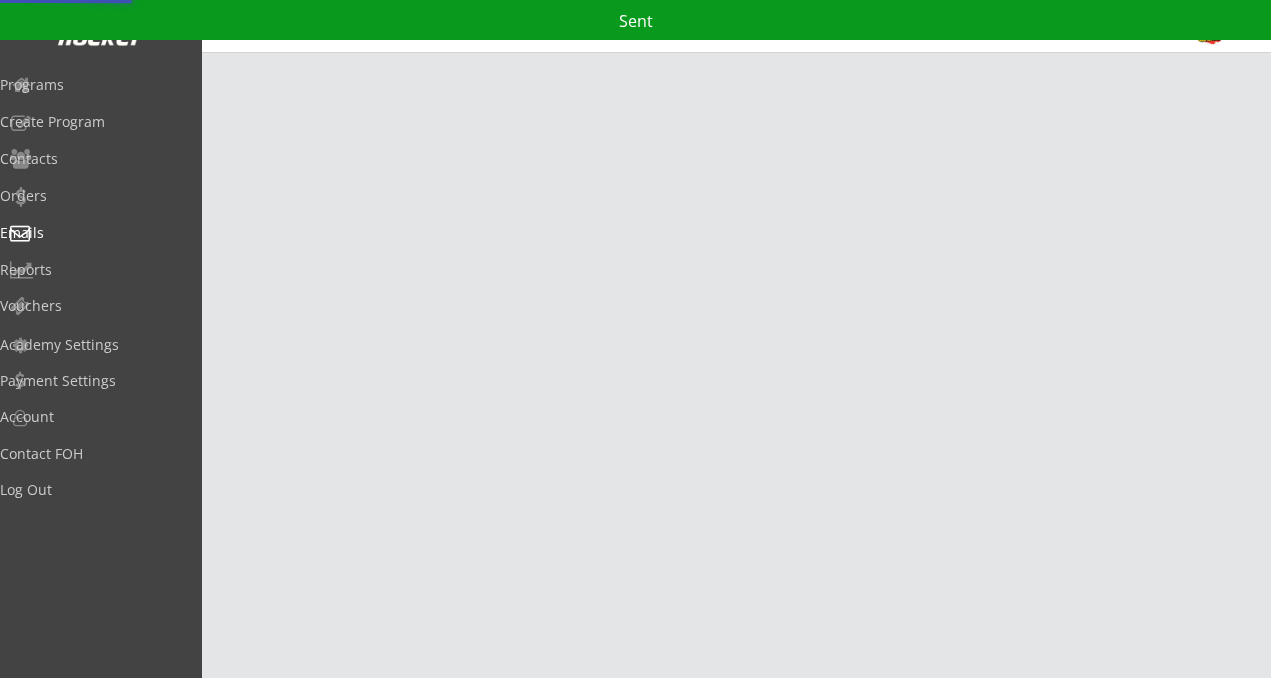 scroll, scrollTop: 0, scrollLeft: 0, axis: both 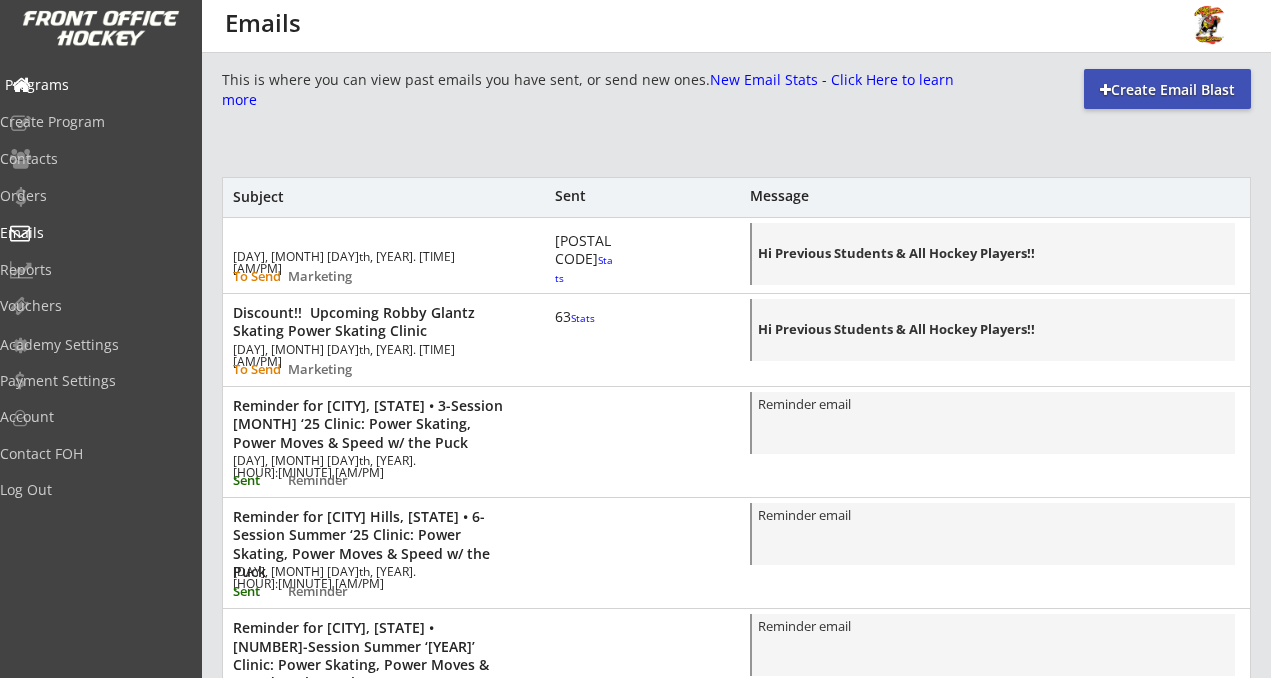 click on "Programs" at bounding box center (95, 85) 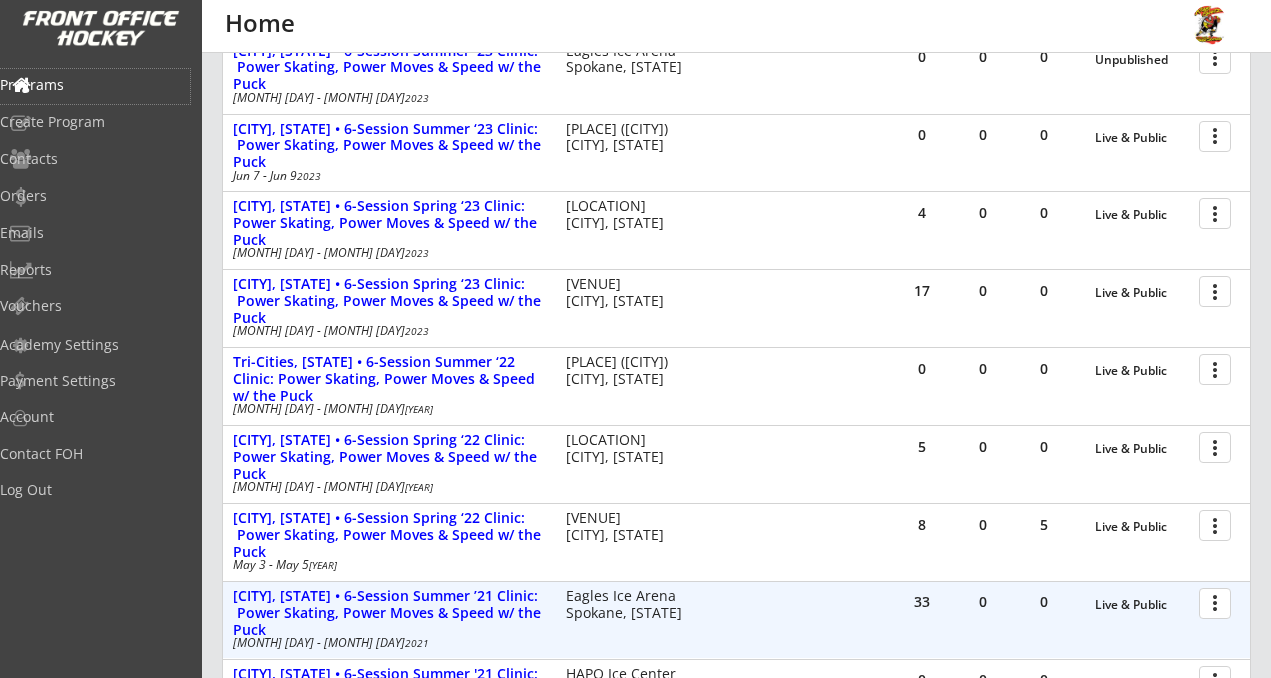 scroll, scrollTop: 1272, scrollLeft: 0, axis: vertical 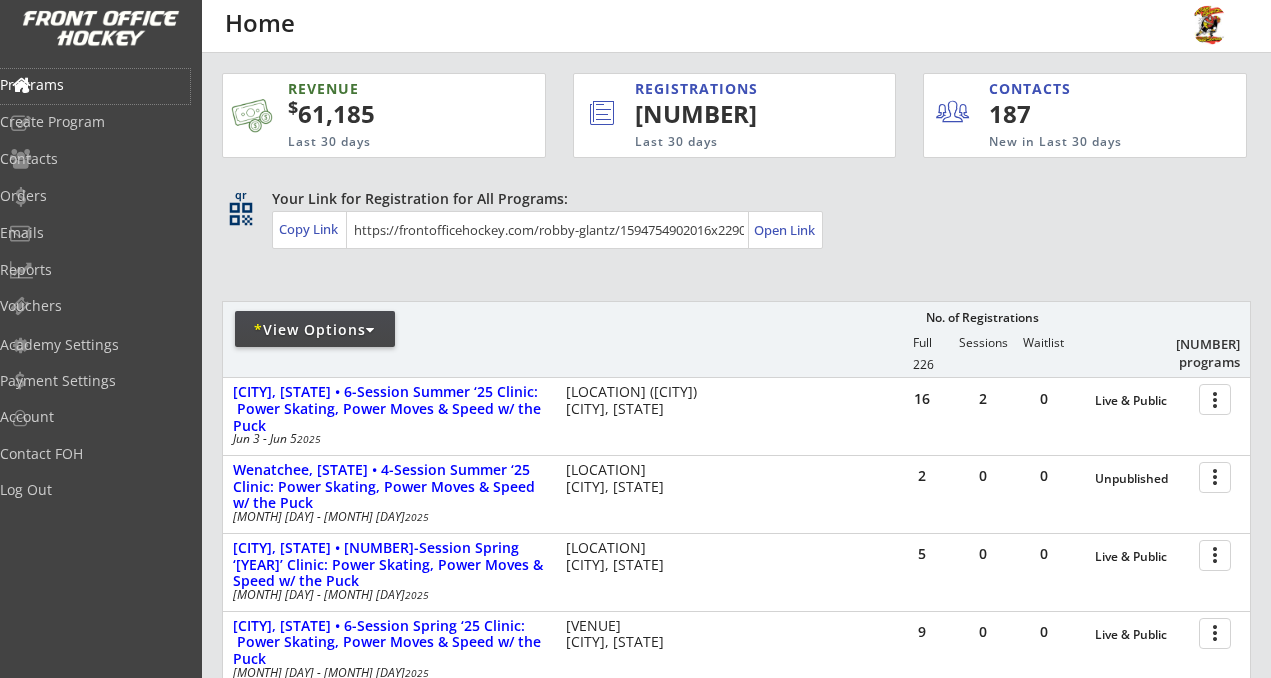 click on "*  View Options" at bounding box center [315, 330] 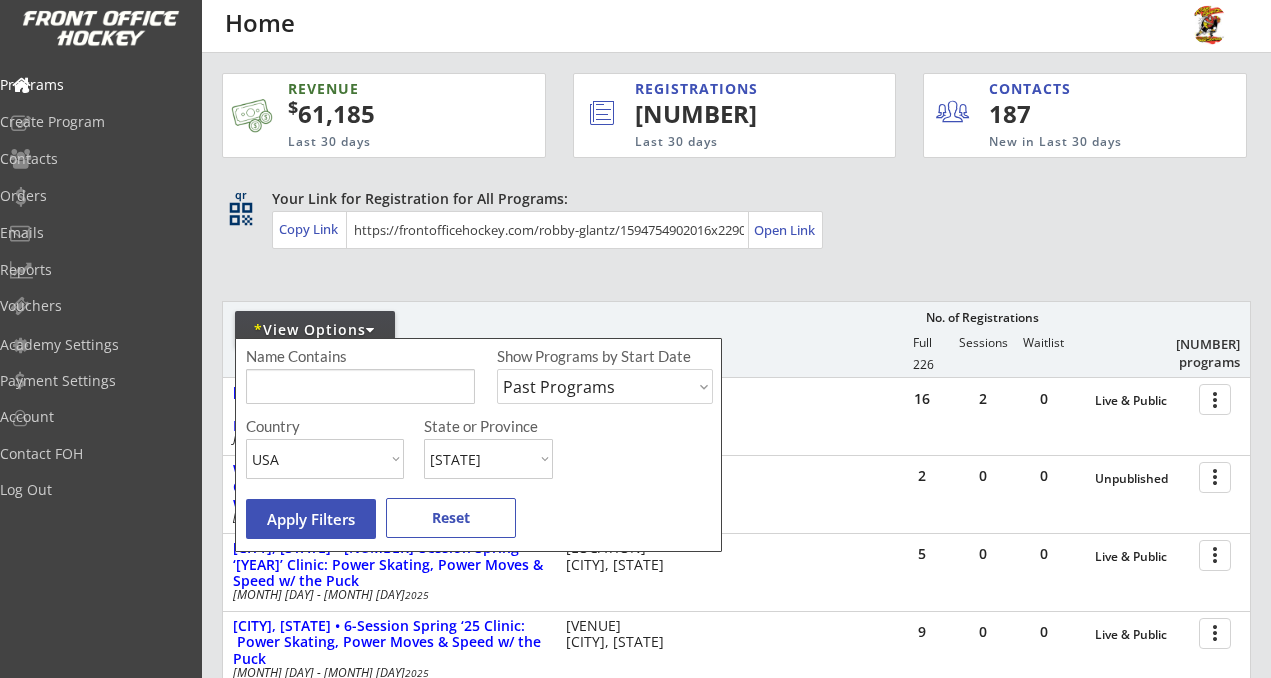 select on ""MI"" 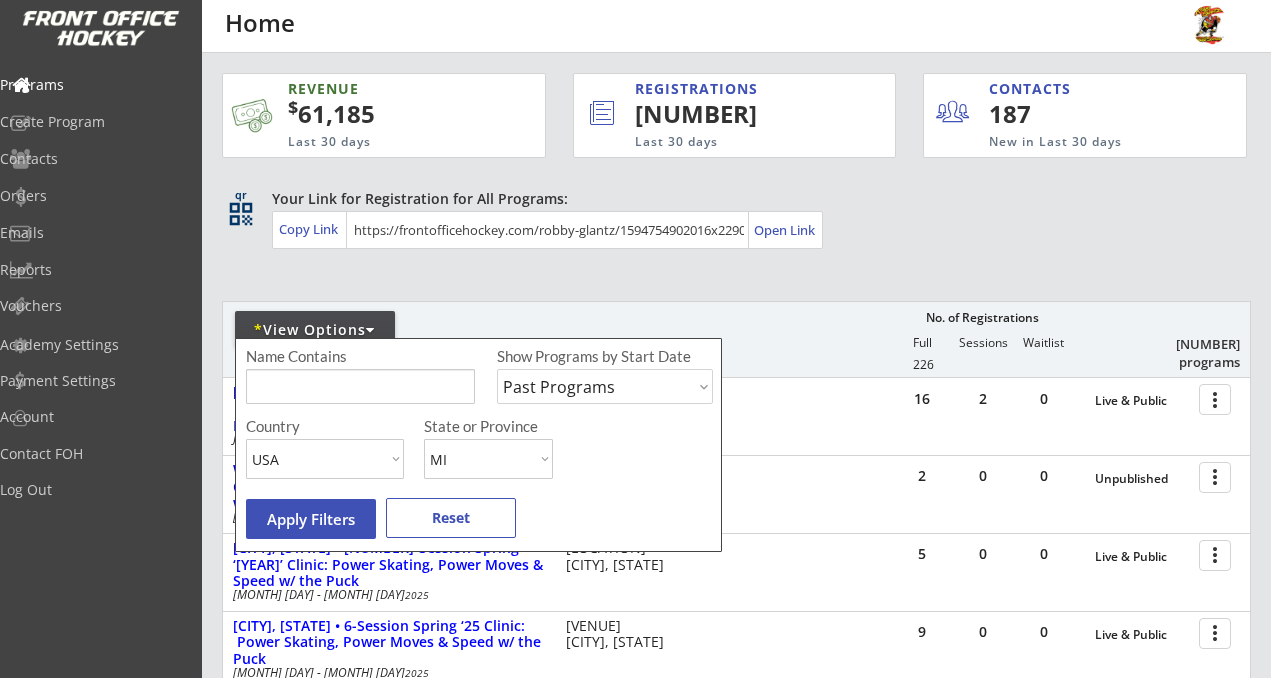 click on "Apply Filters" at bounding box center (311, 519) 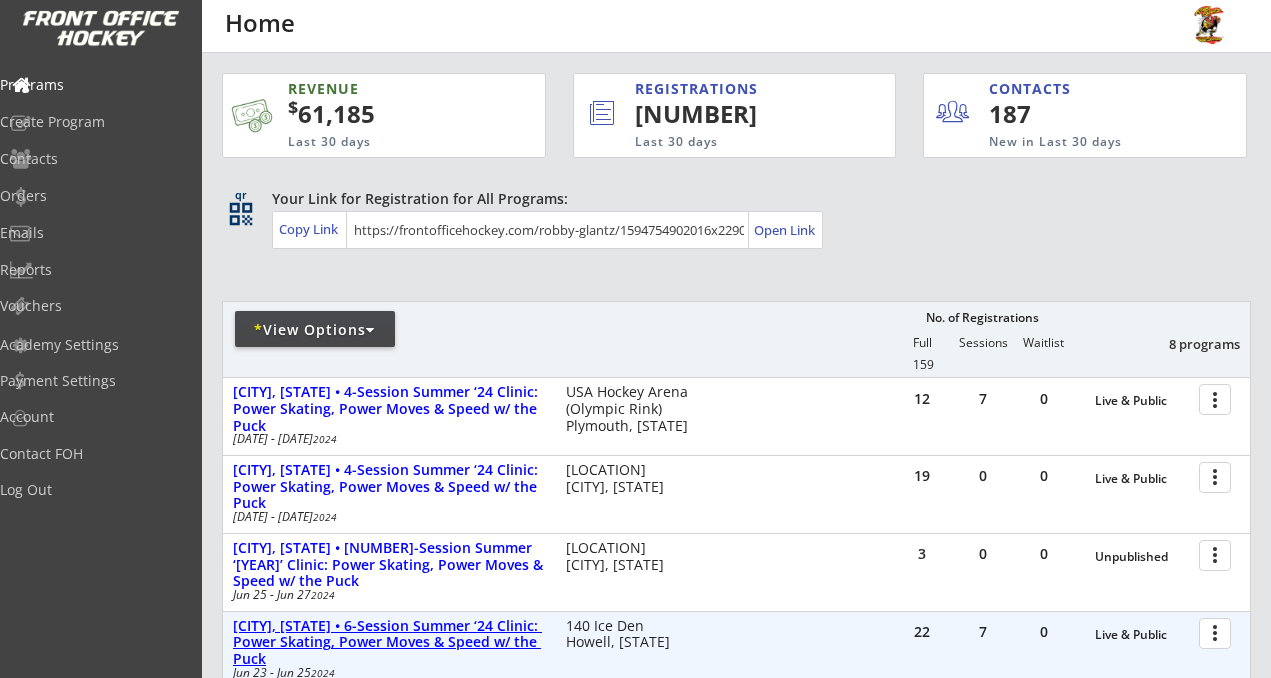 scroll, scrollTop: 0, scrollLeft: 0, axis: both 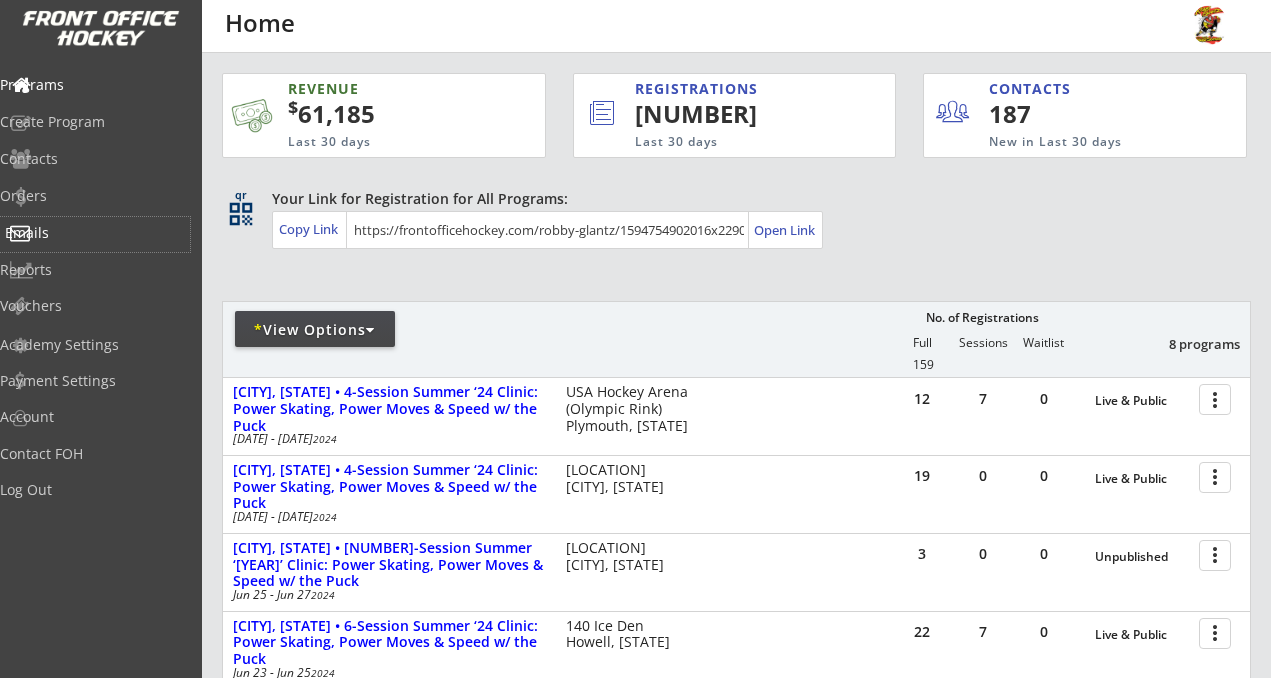 drag, startPoint x: 69, startPoint y: 231, endPoint x: 136, endPoint y: 234, distance: 67.06713 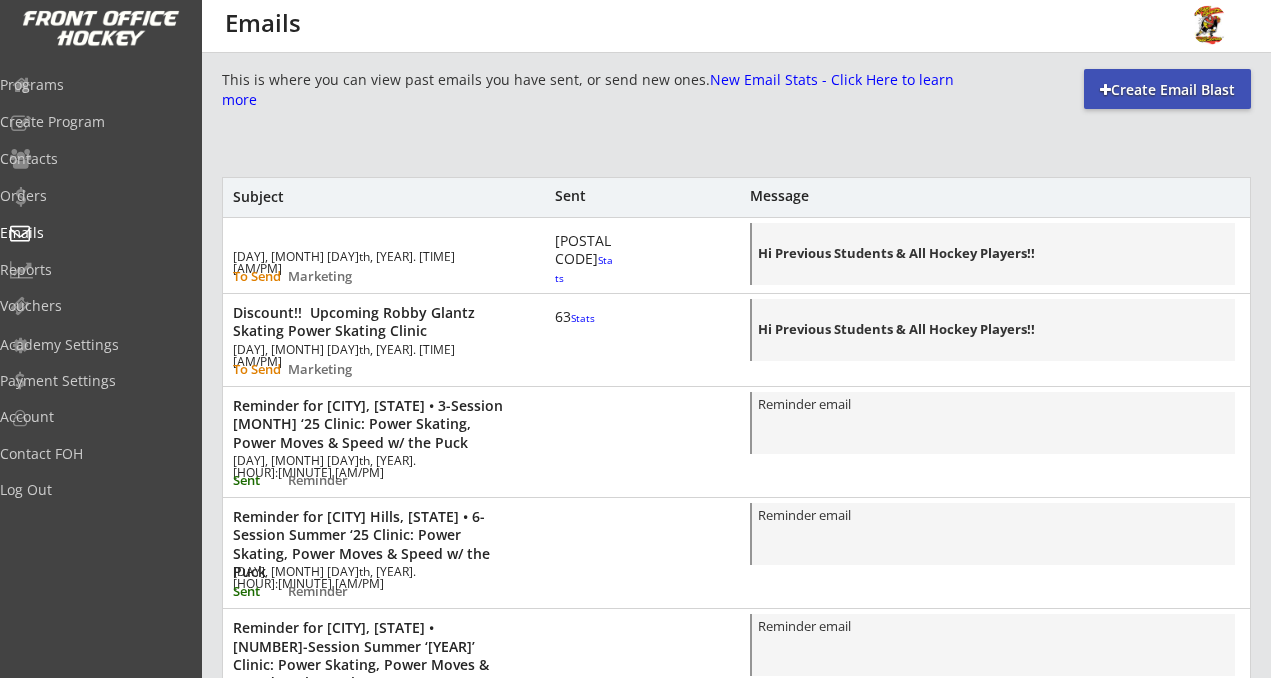 click on "Create Email Blast" at bounding box center [1167, 90] 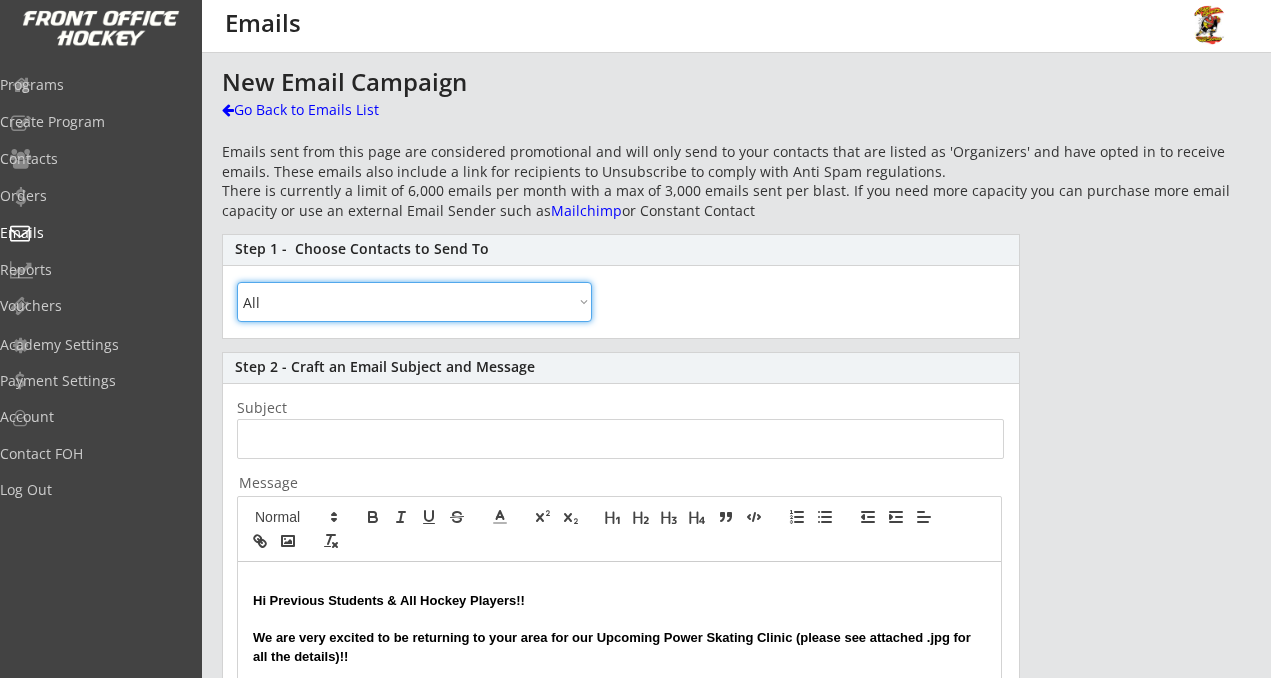 select on ""By Specific Programs"" 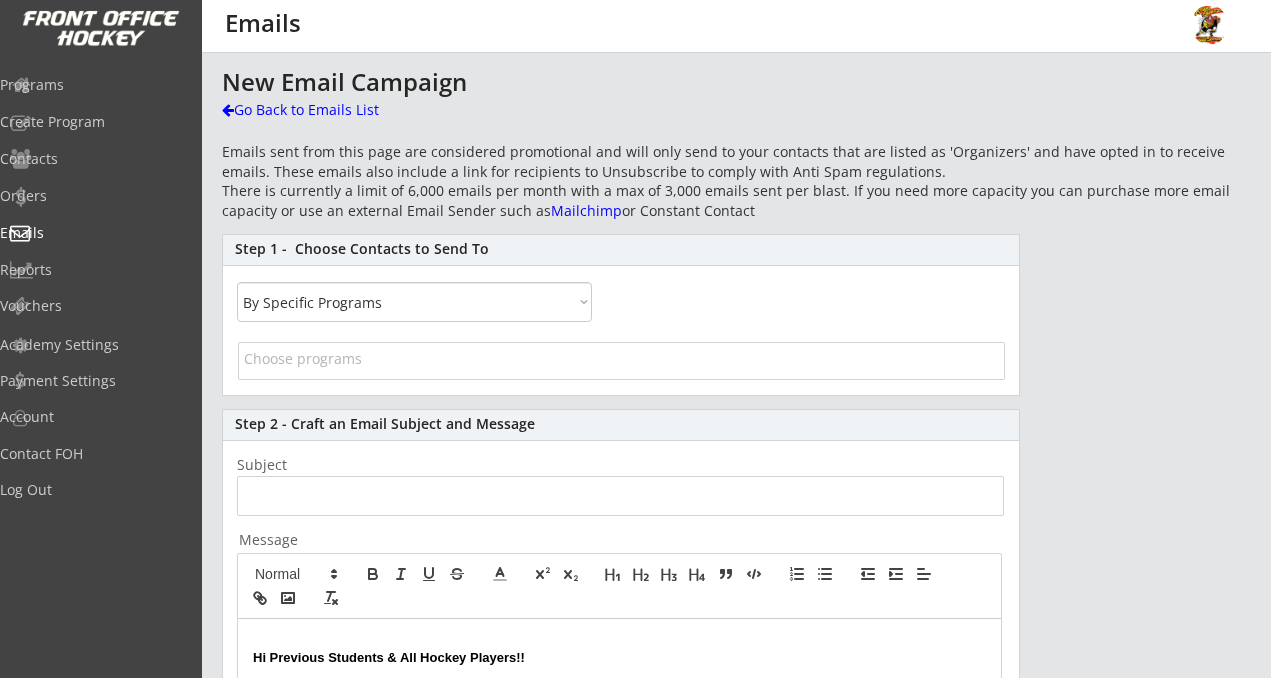 select 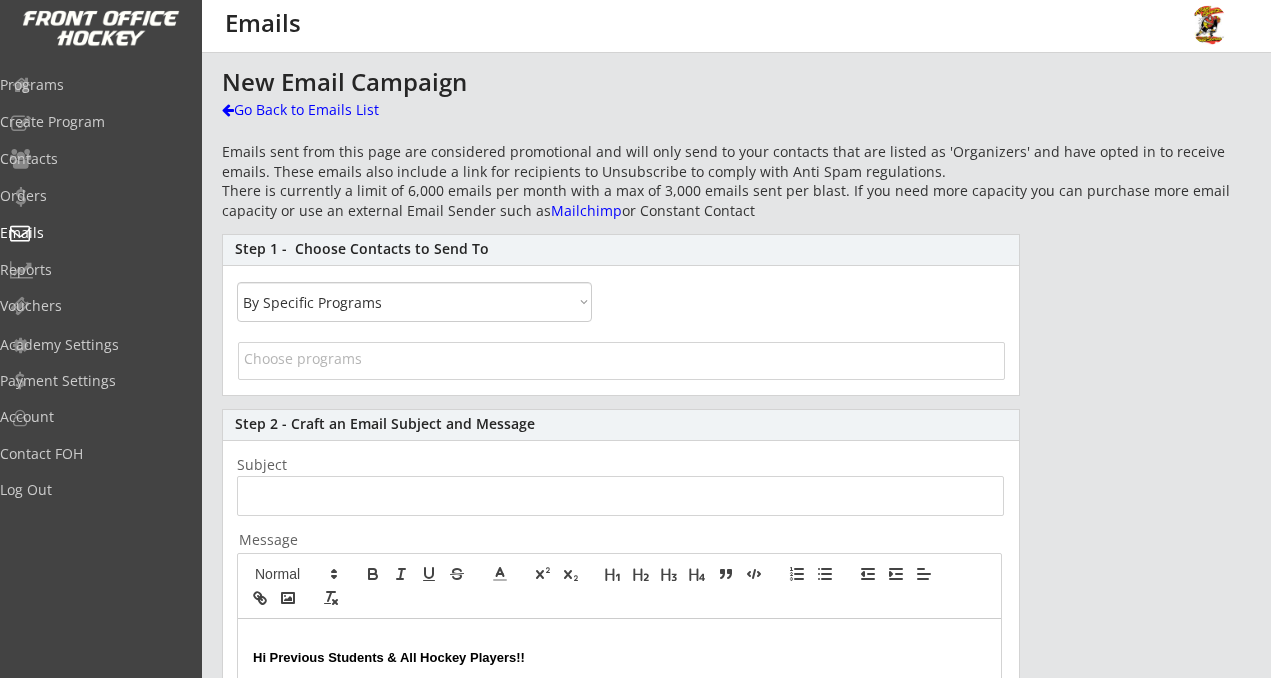 click at bounding box center [621, 358] 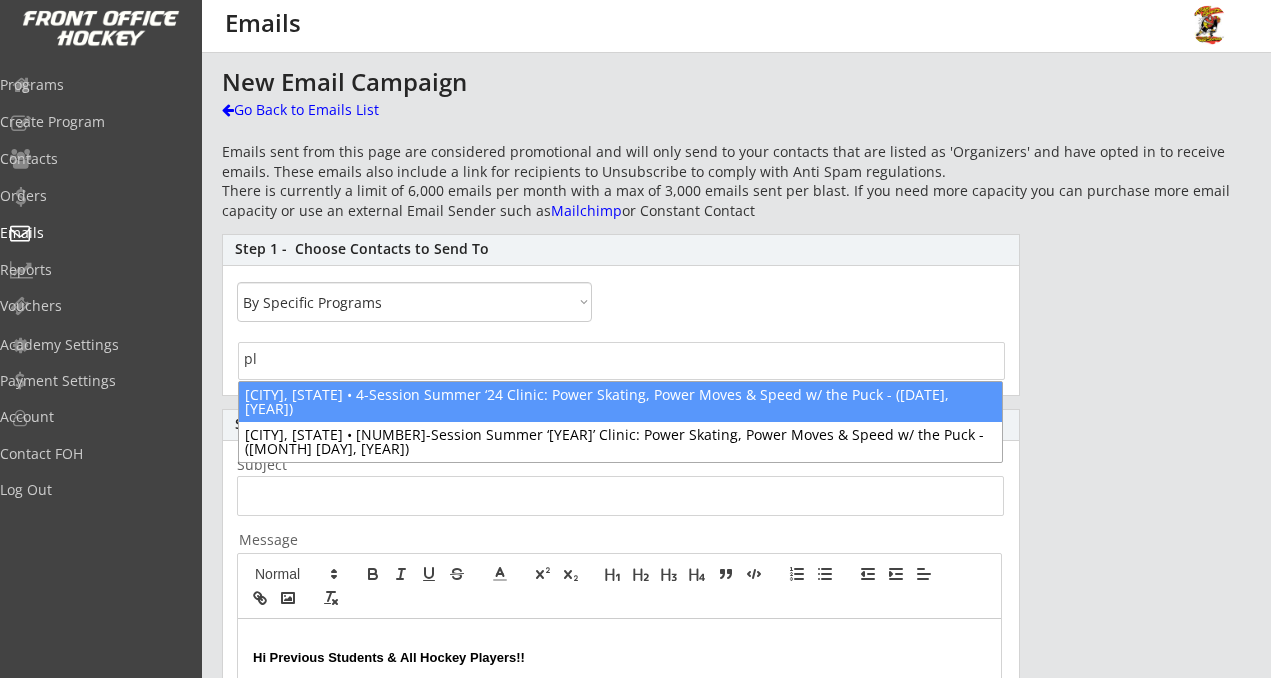 type on "pl" 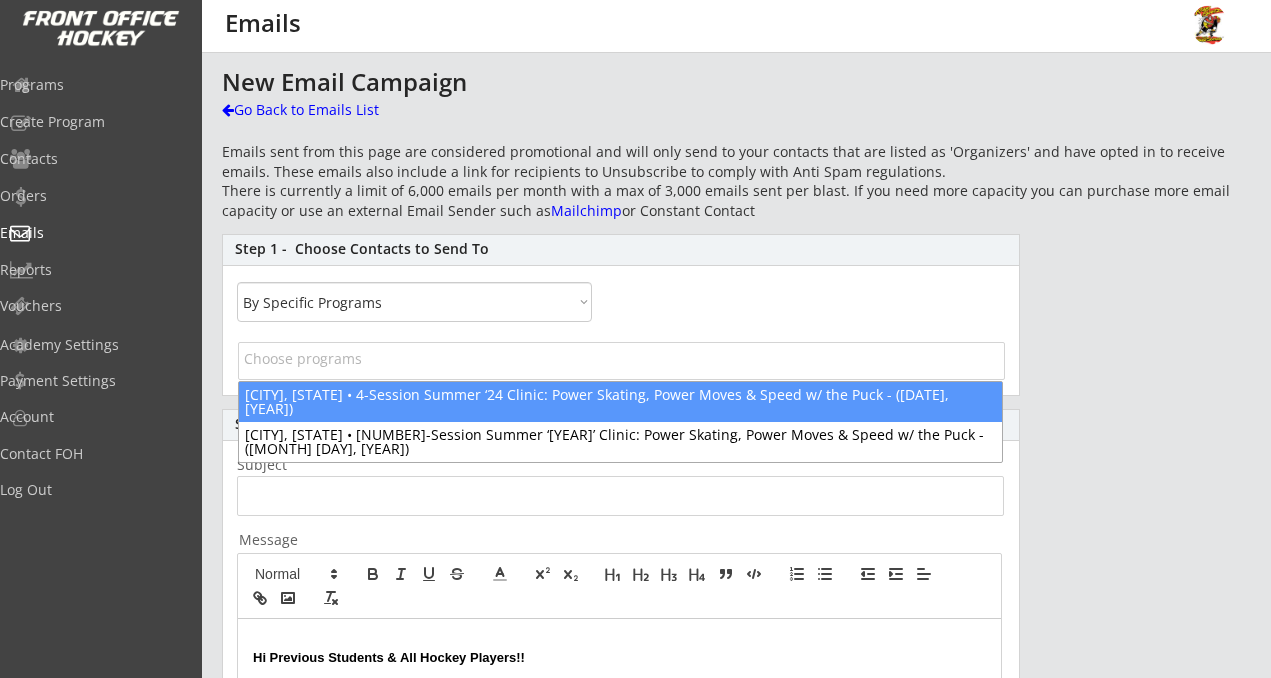 scroll, scrollTop: 4662, scrollLeft: 0, axis: vertical 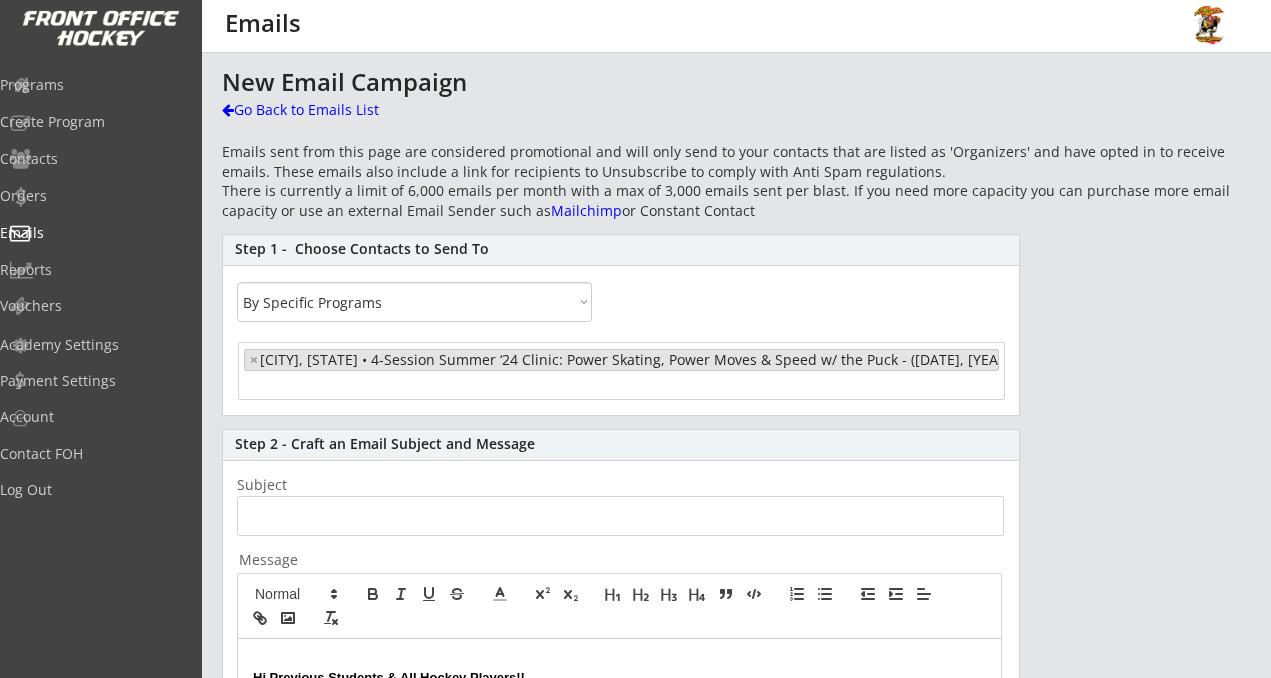 click at bounding box center (322, 385) 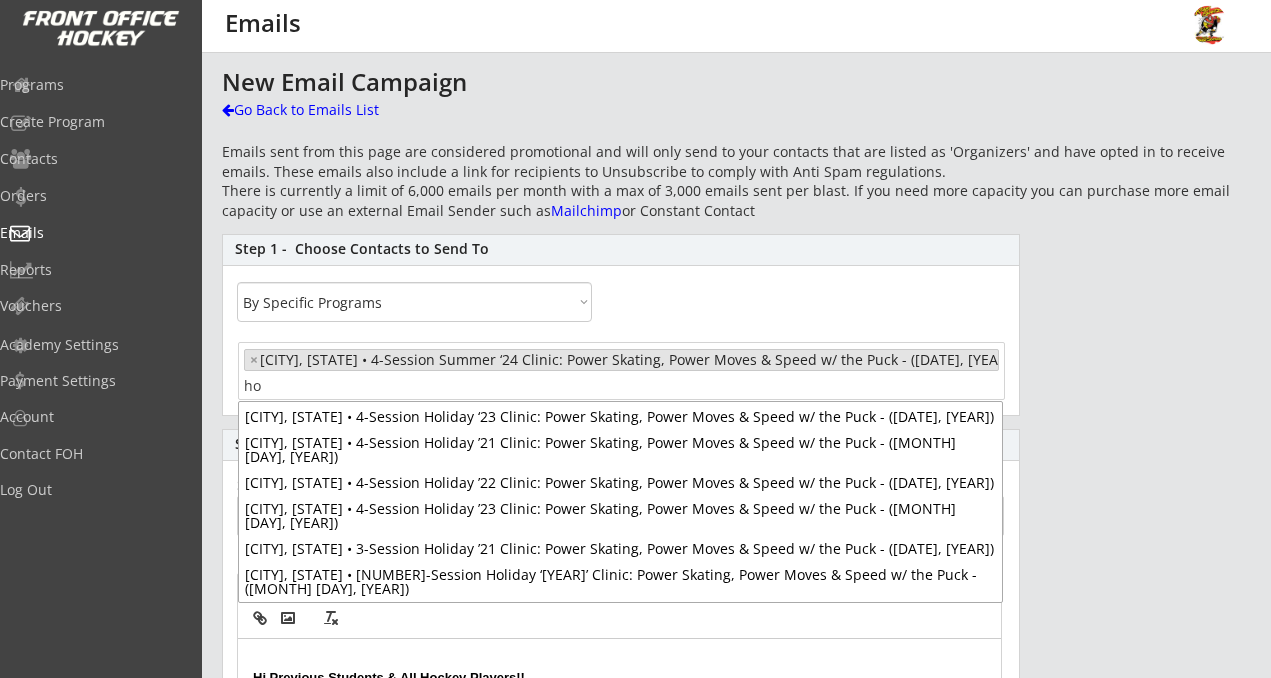 scroll, scrollTop: 0, scrollLeft: 0, axis: both 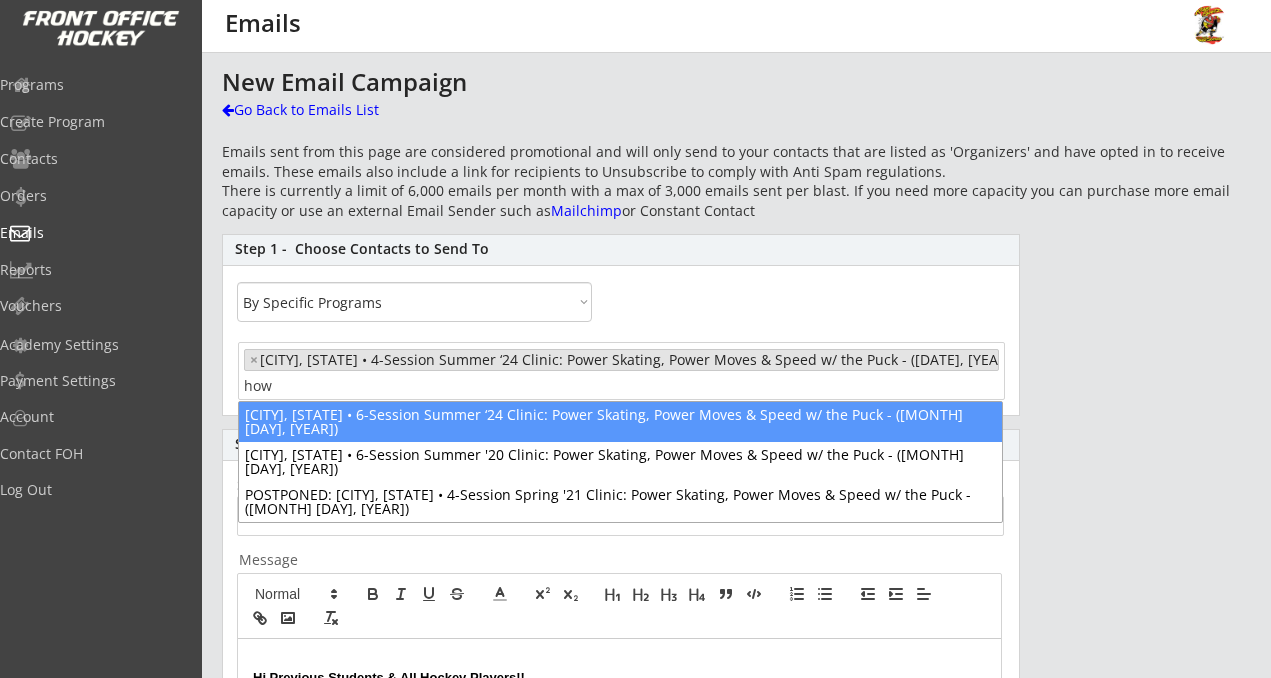 type on "how" 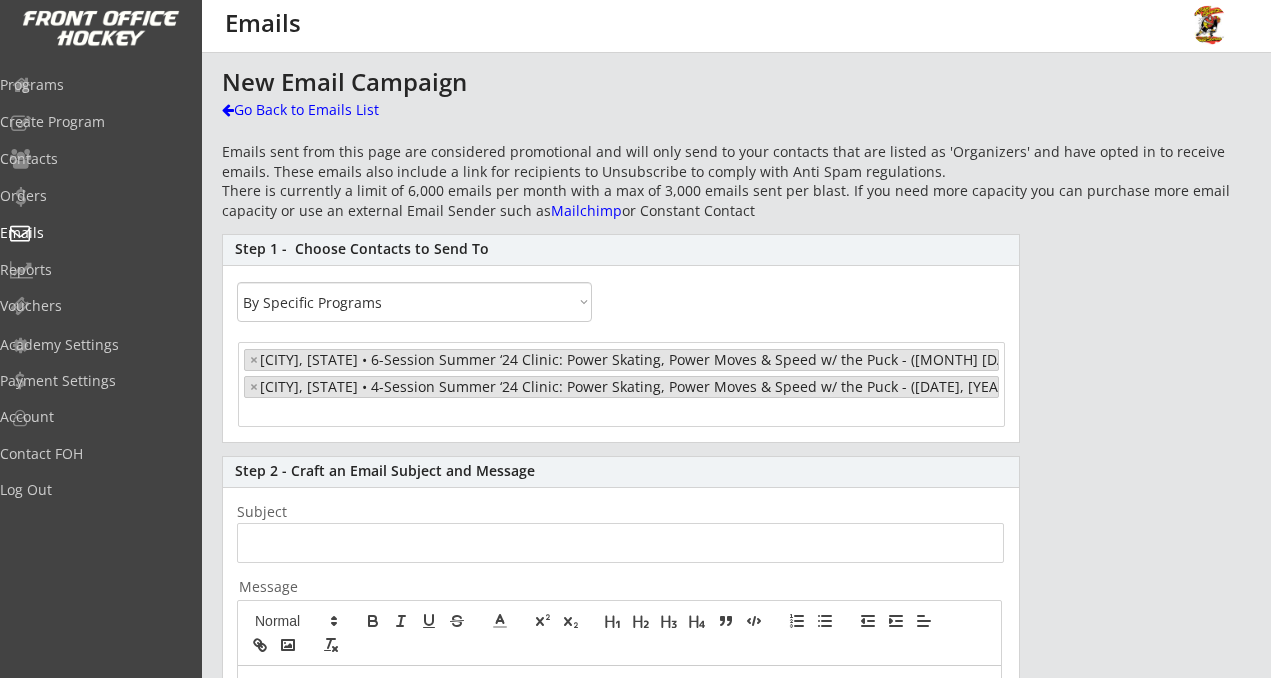 select on "1348695171700984260__LOOKUP__1708460296249x622813350933561300" 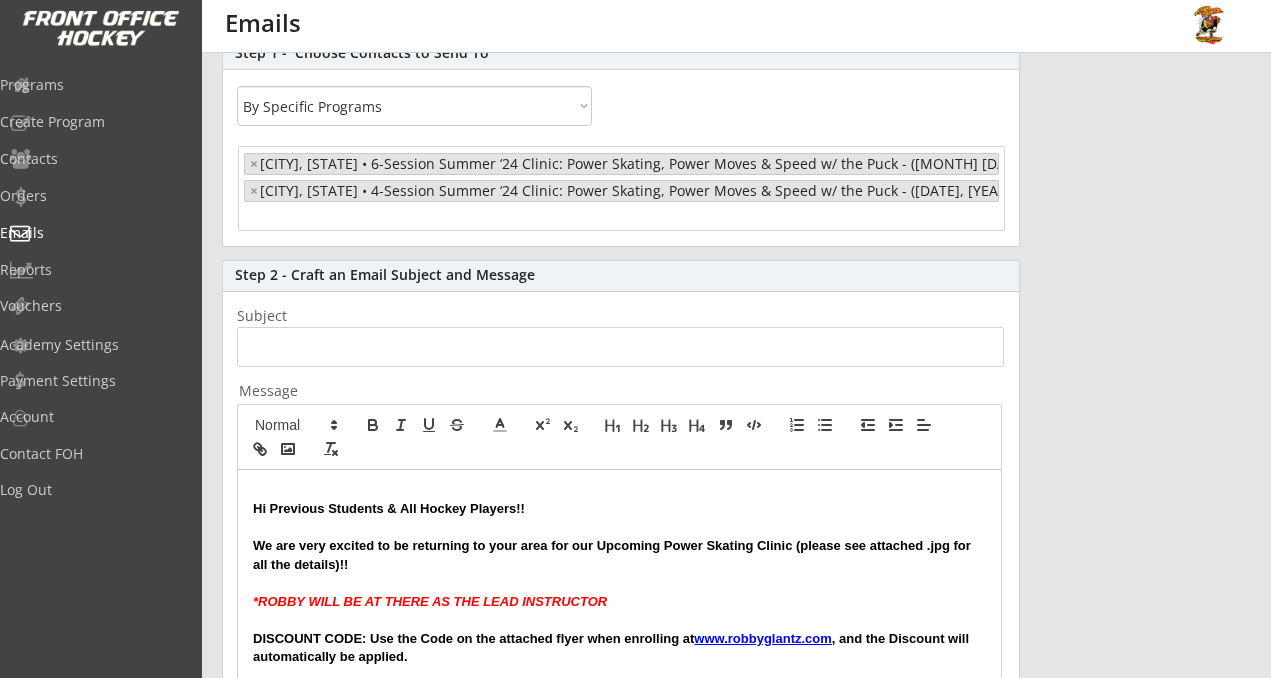 scroll, scrollTop: 199, scrollLeft: 0, axis: vertical 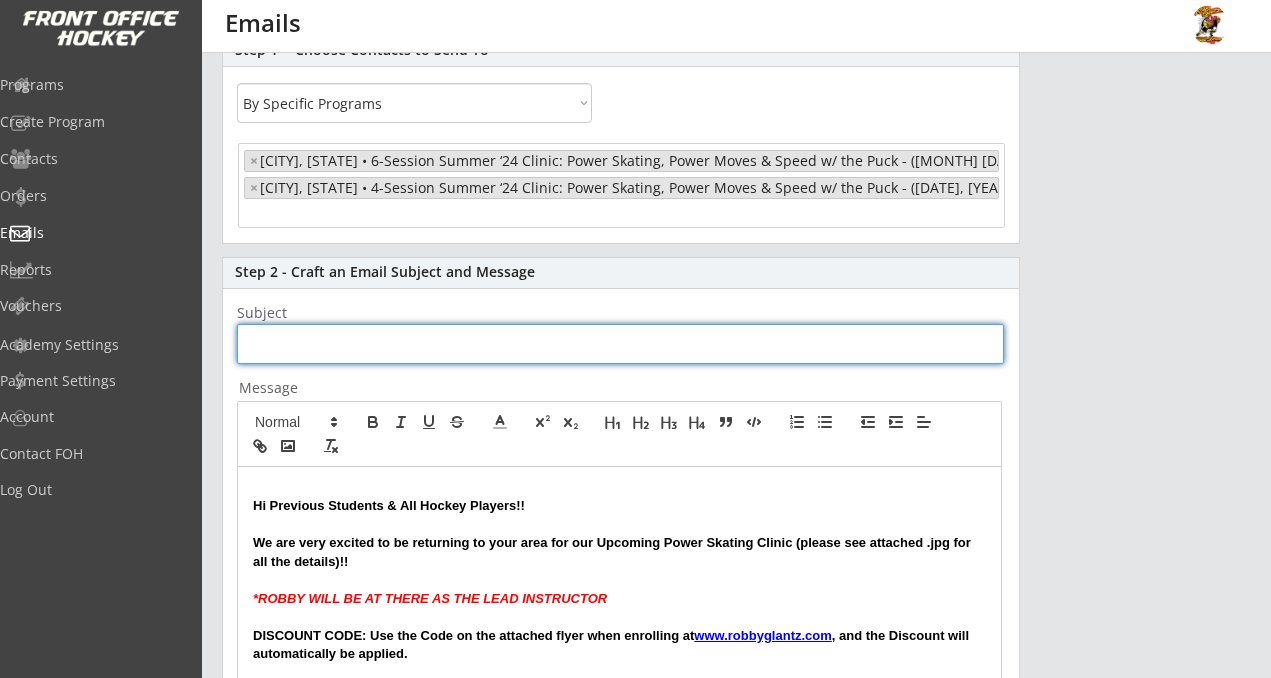 click at bounding box center (620, 344) 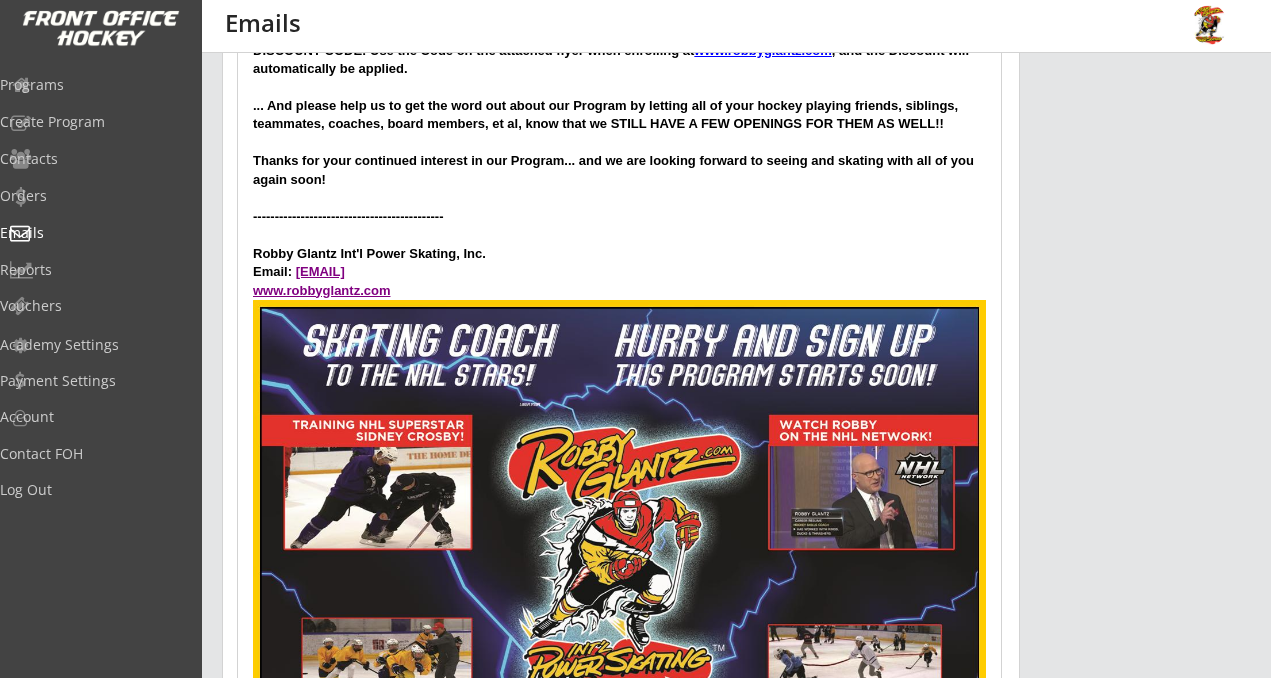 scroll, scrollTop: 848, scrollLeft: 0, axis: vertical 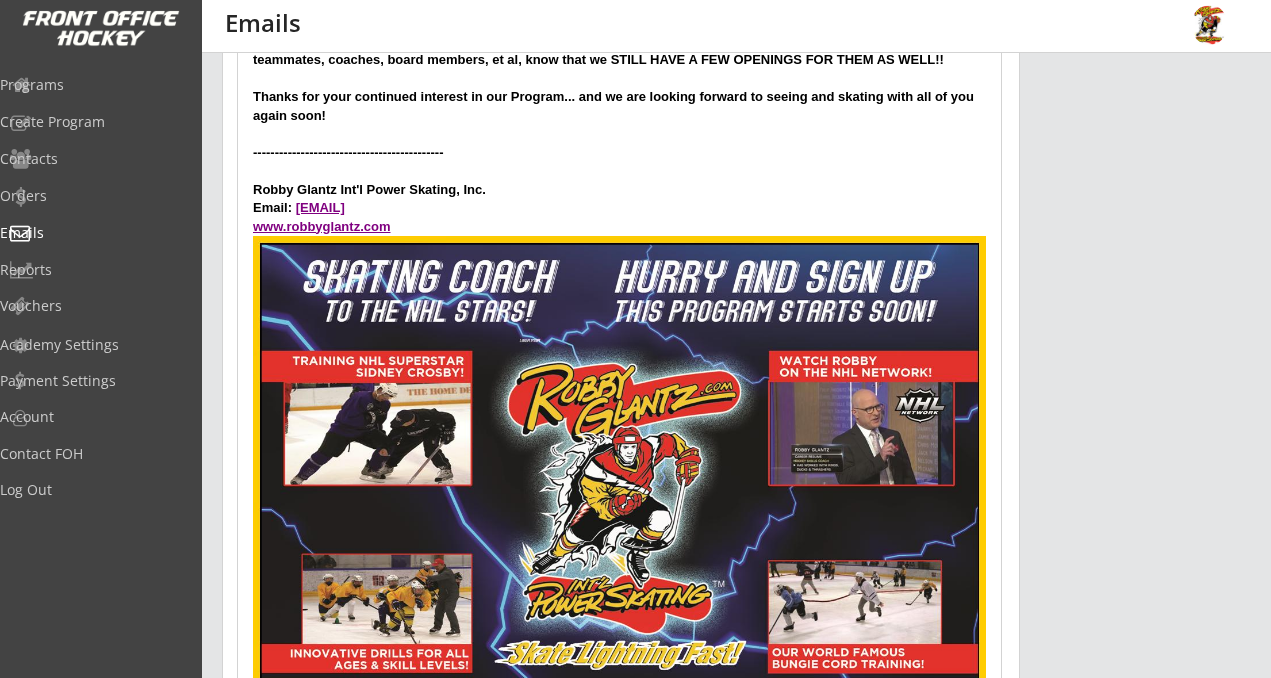 type on "Discount!! Upcoming [PERSON] Skating Power Skating Clinic" 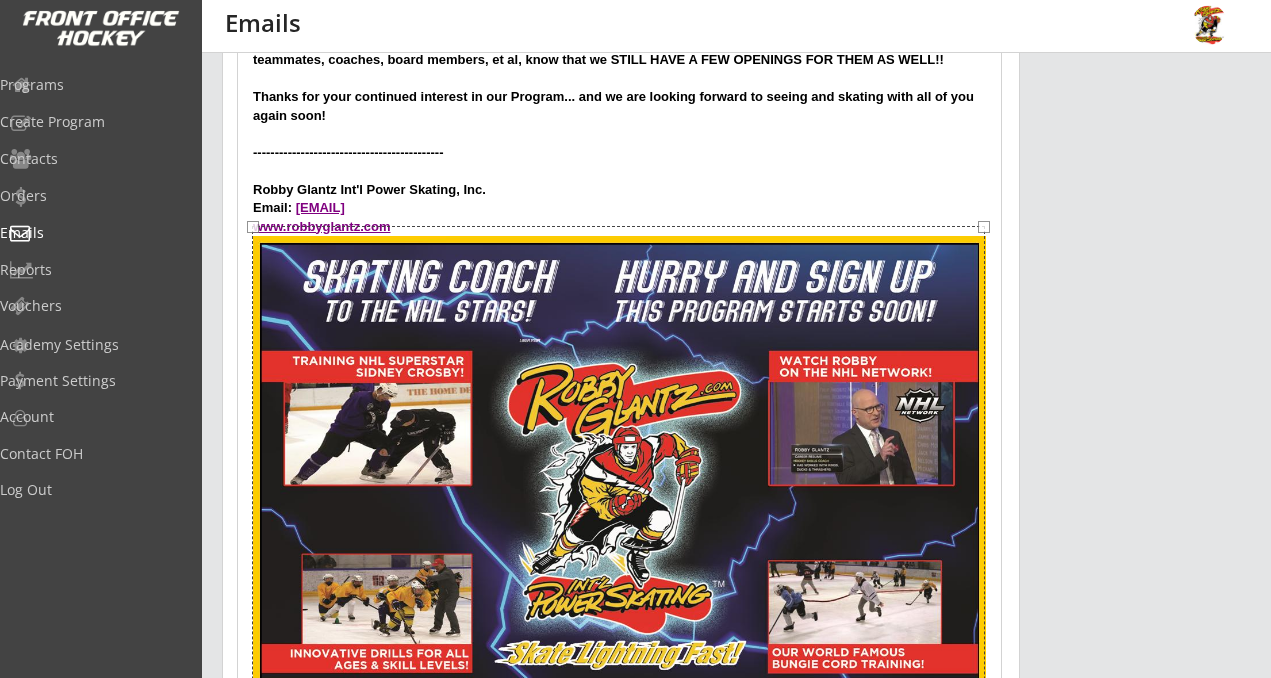 scroll, scrollTop: 734, scrollLeft: 0, axis: vertical 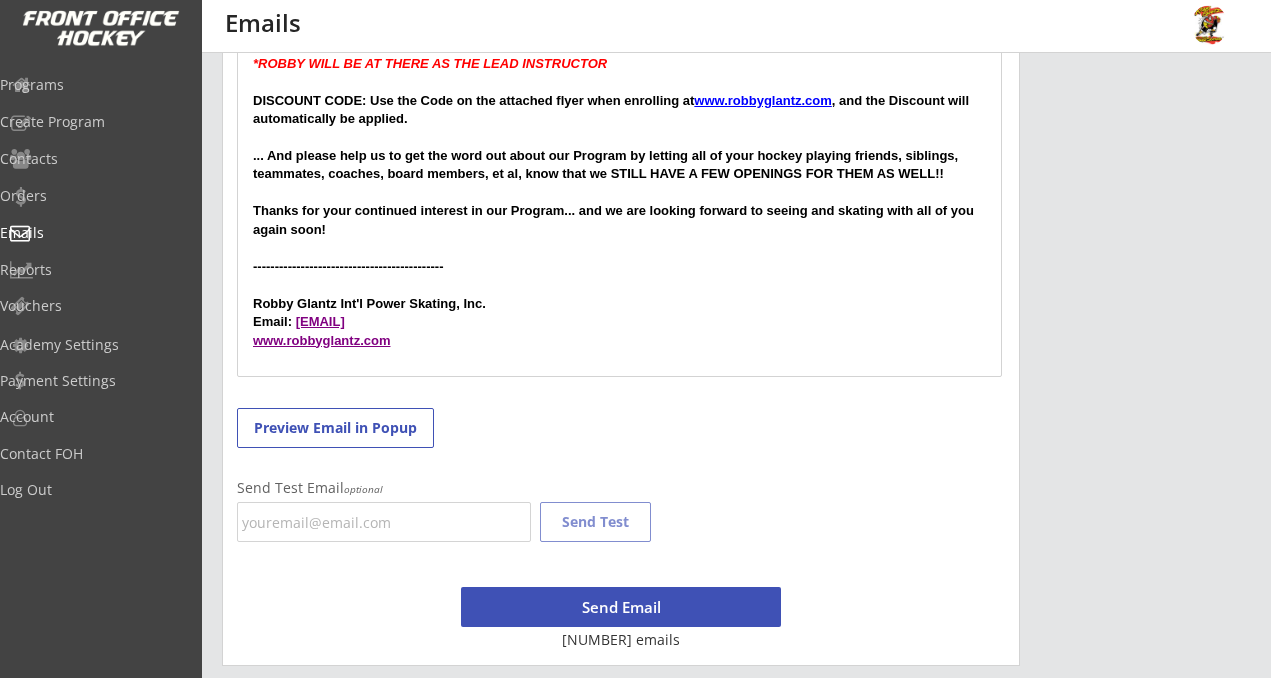 click on "www.robbyglantz.com" at bounding box center (619, 341) 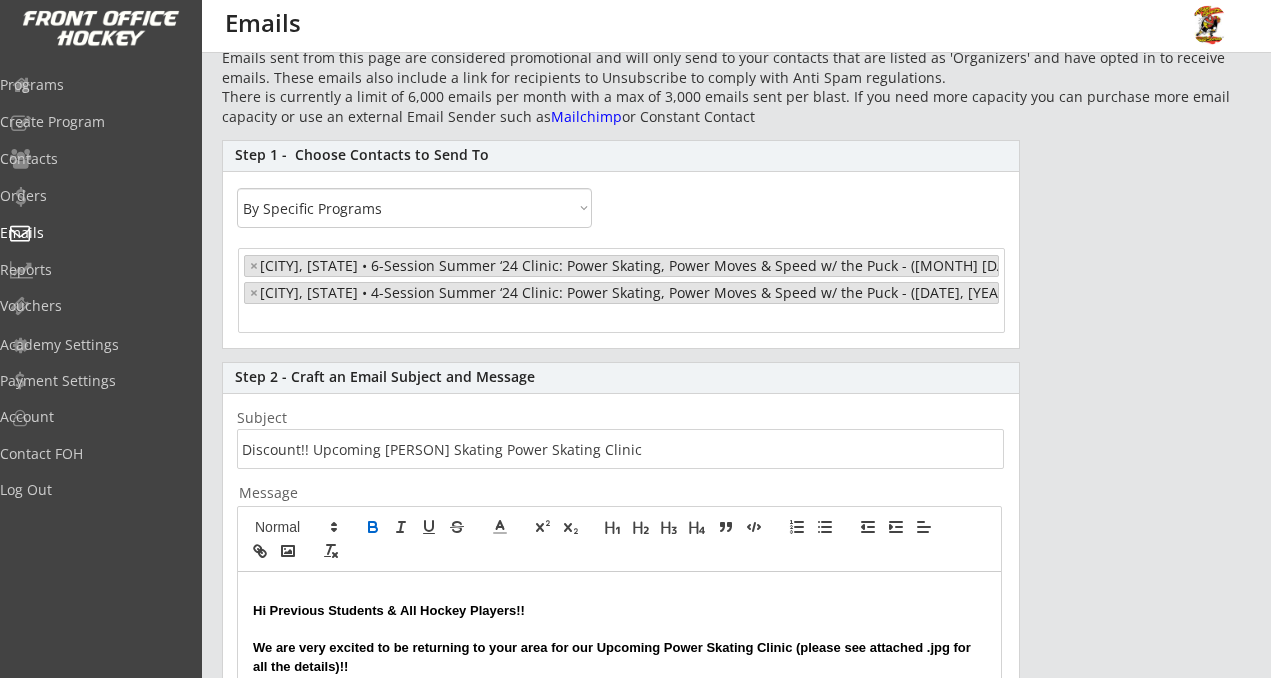 scroll, scrollTop: 98, scrollLeft: 0, axis: vertical 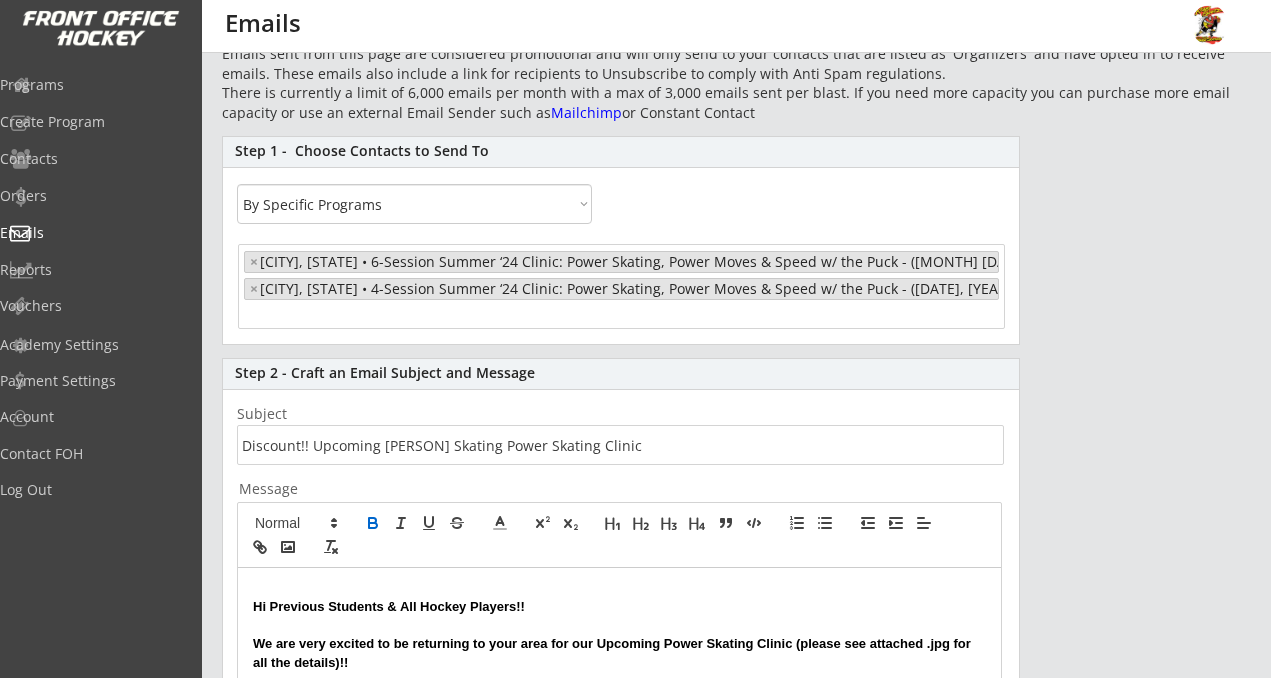 click at bounding box center [322, 314] 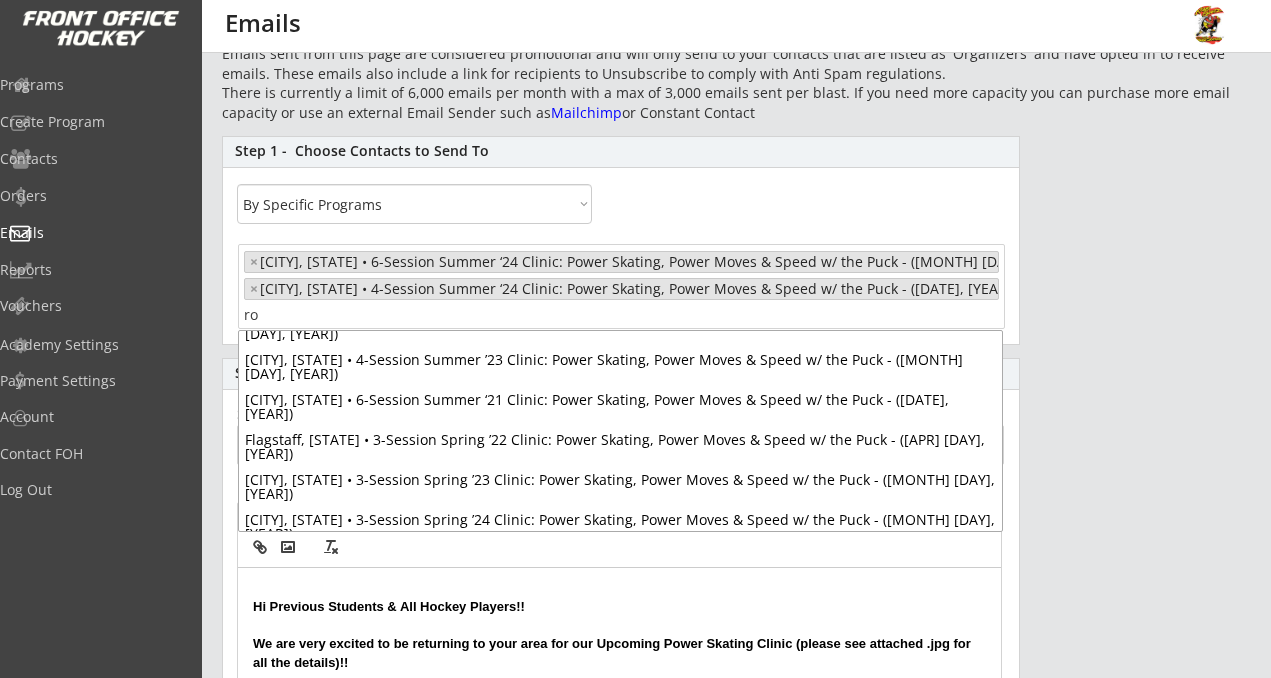scroll, scrollTop: 0, scrollLeft: 0, axis: both 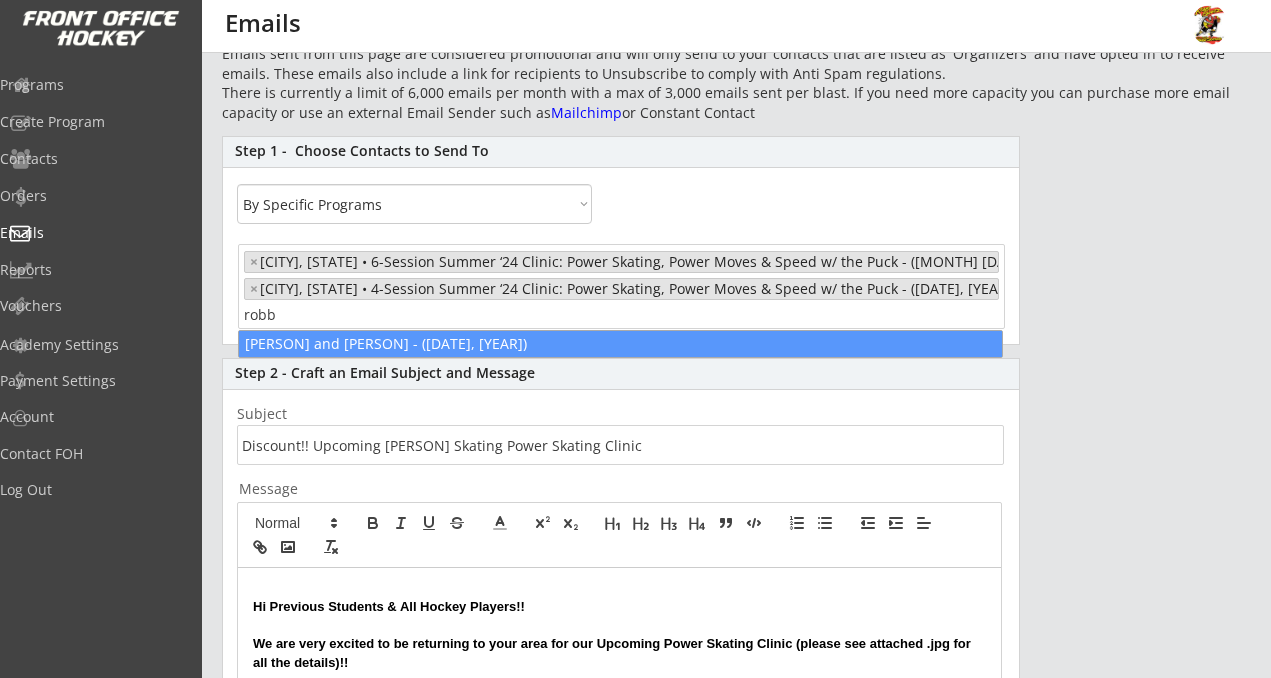 type on "robb" 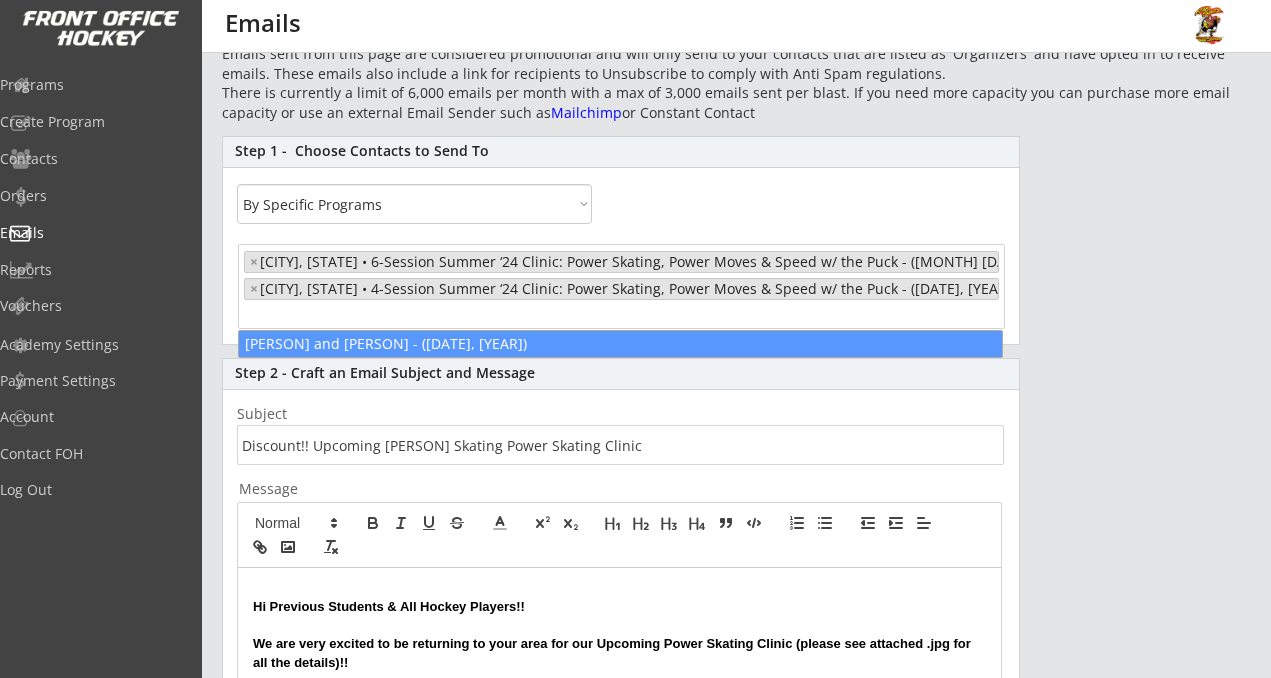 scroll, scrollTop: 5124, scrollLeft: 0, axis: vertical 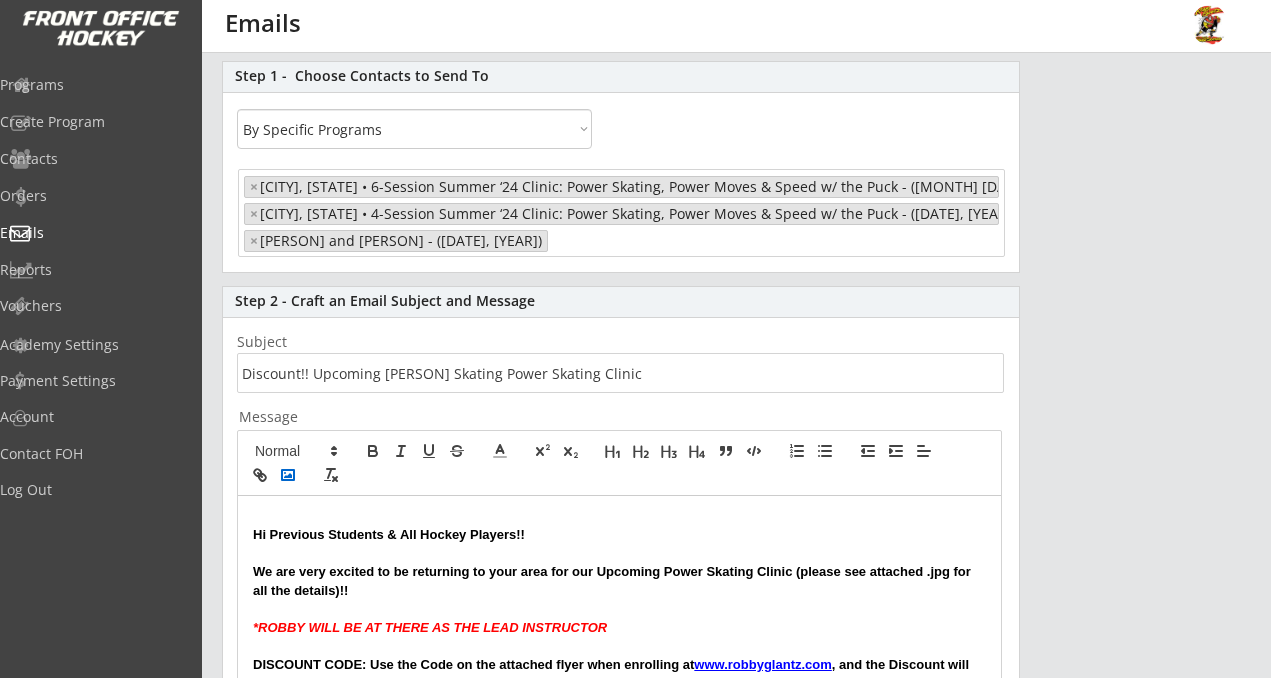 click 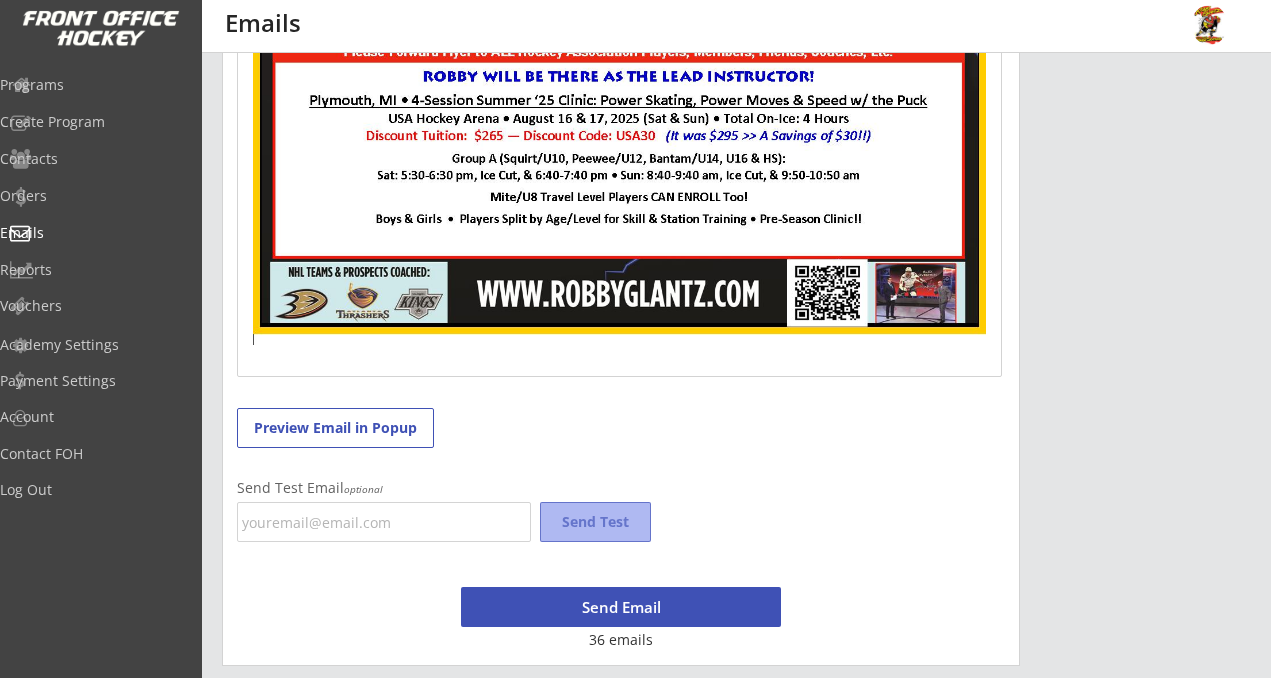 scroll, scrollTop: 1709, scrollLeft: 0, axis: vertical 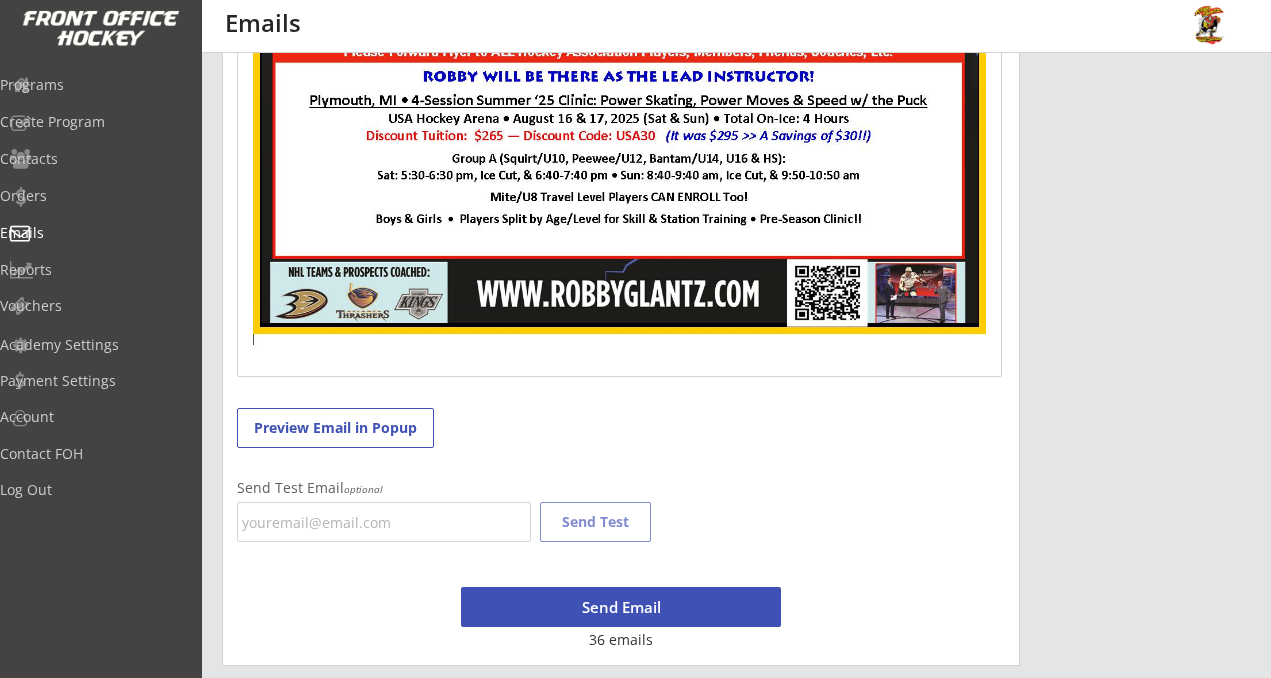 click on "Send Email" at bounding box center (621, 607) 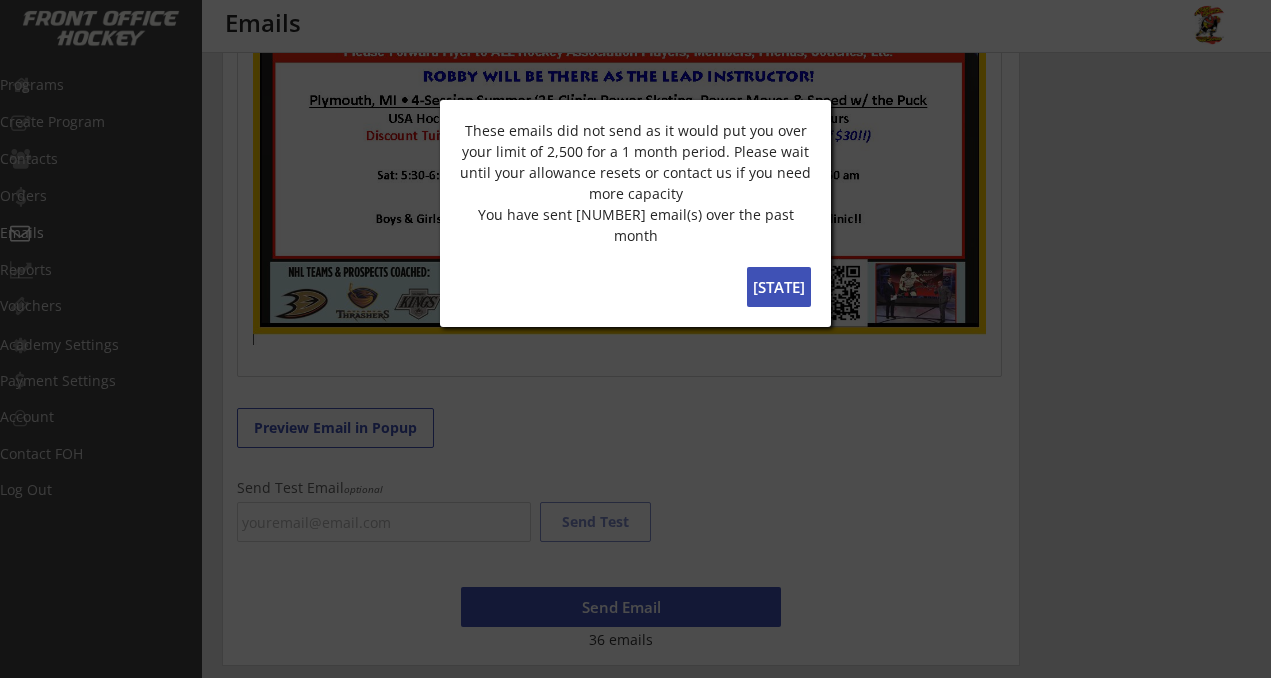 click on "[STATE]" at bounding box center [779, 287] 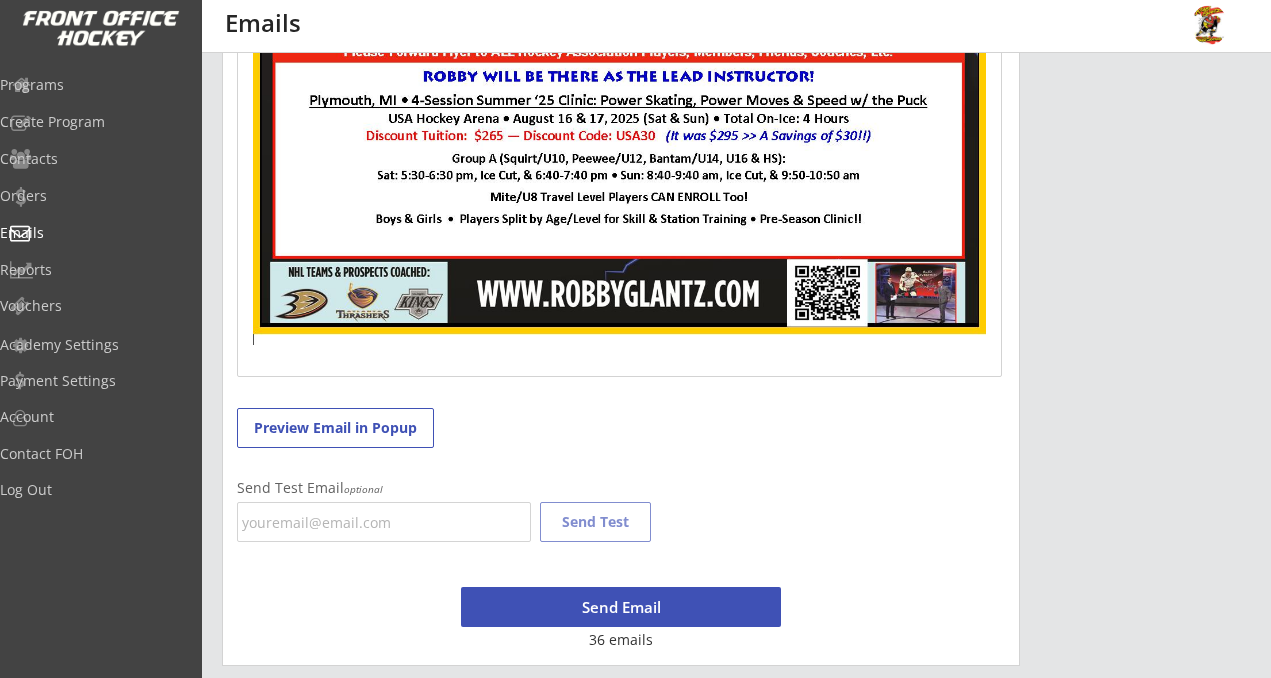 select on "1348695171700984260__LOOKUP__1708460296249x622813350933561300" 